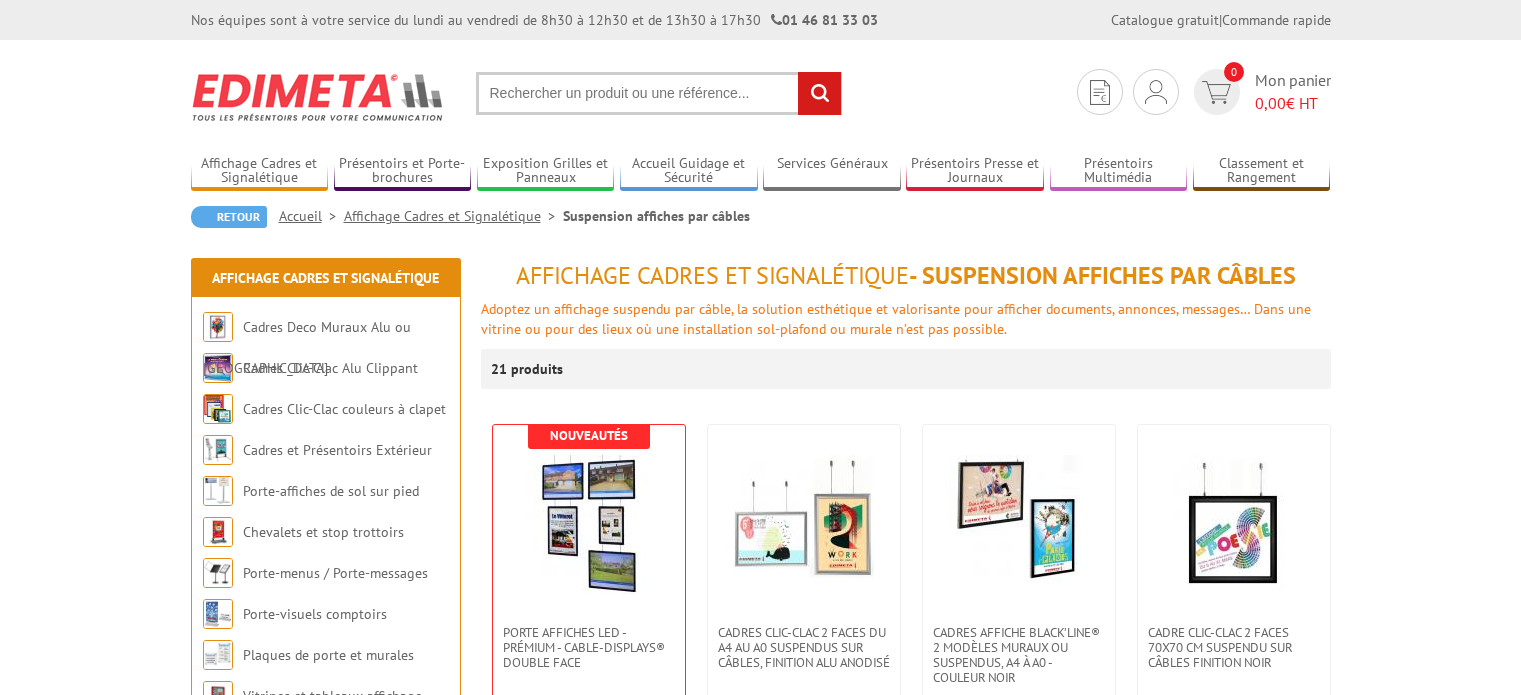 scroll, scrollTop: 0, scrollLeft: 0, axis: both 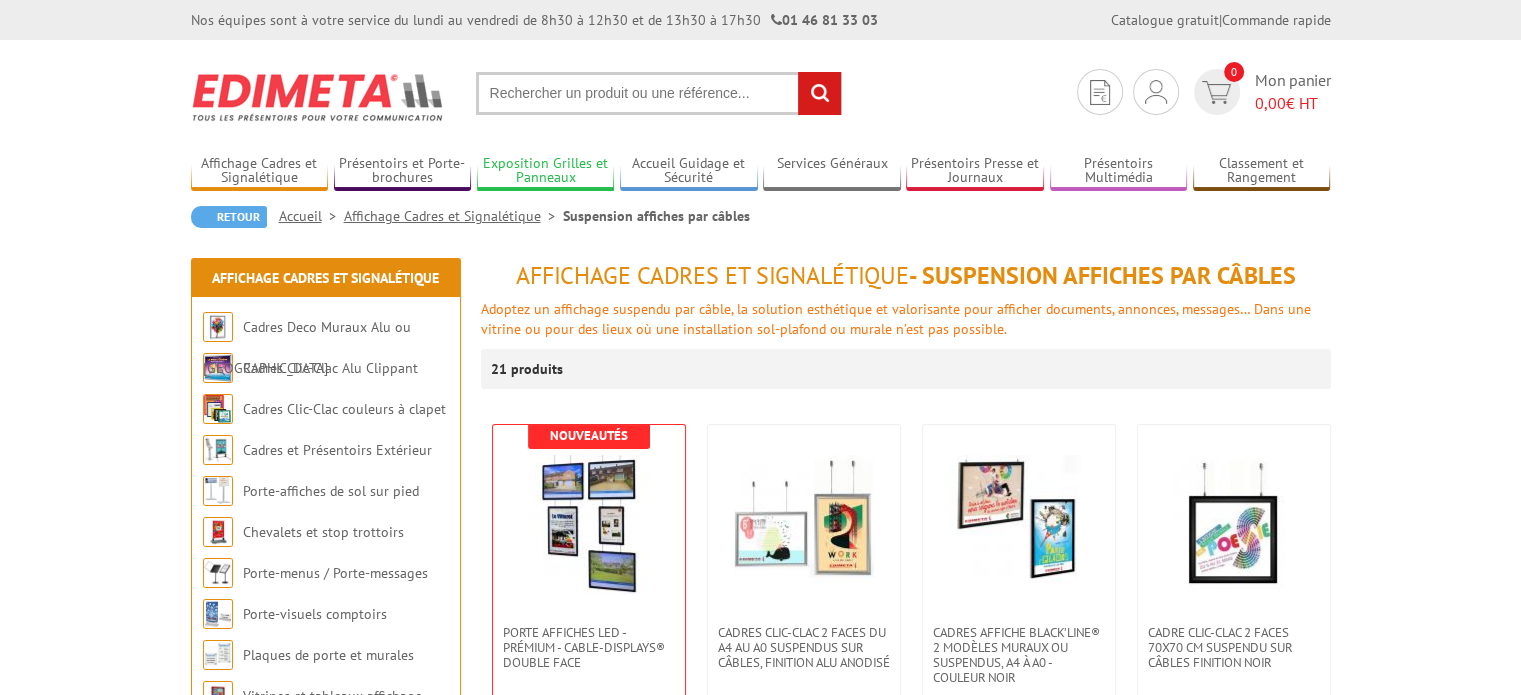 click on "Exposition Grilles et Panneaux" at bounding box center (546, 171) 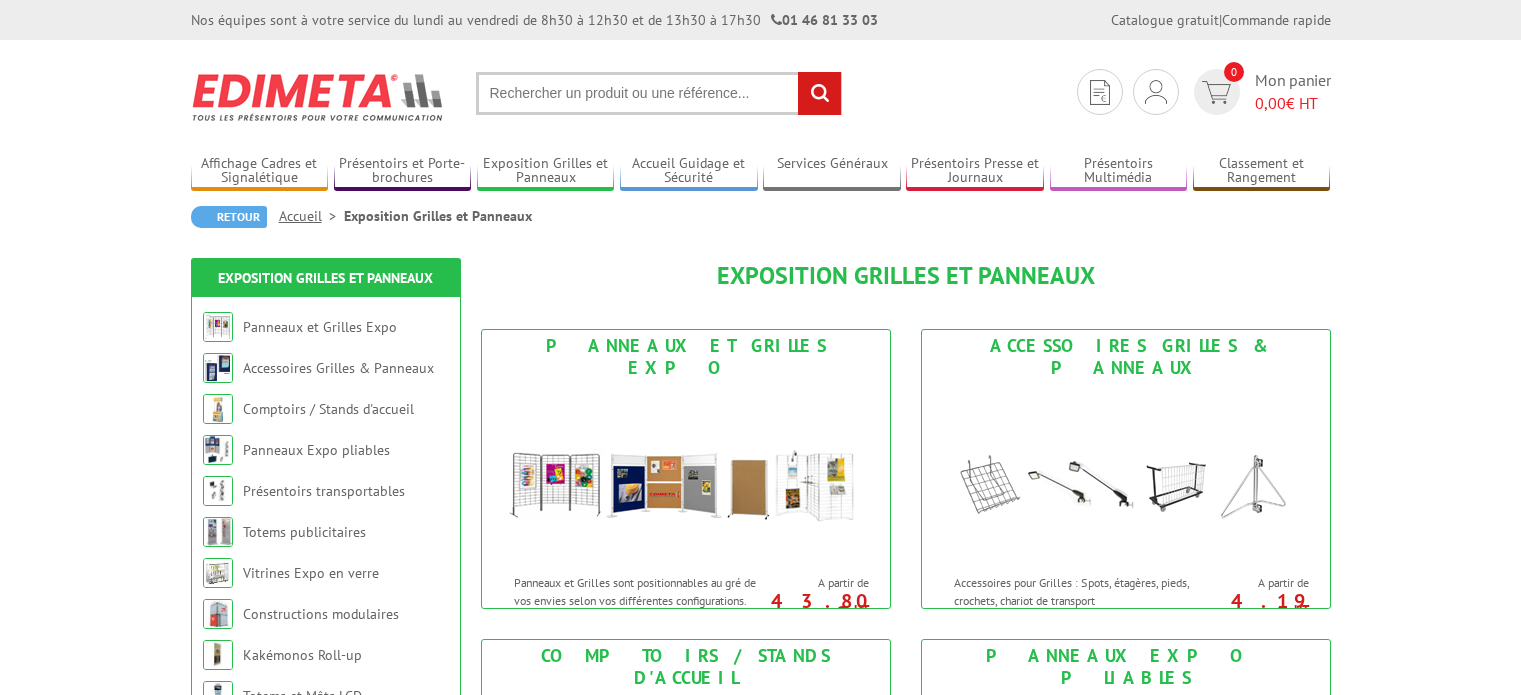 scroll, scrollTop: 0, scrollLeft: 0, axis: both 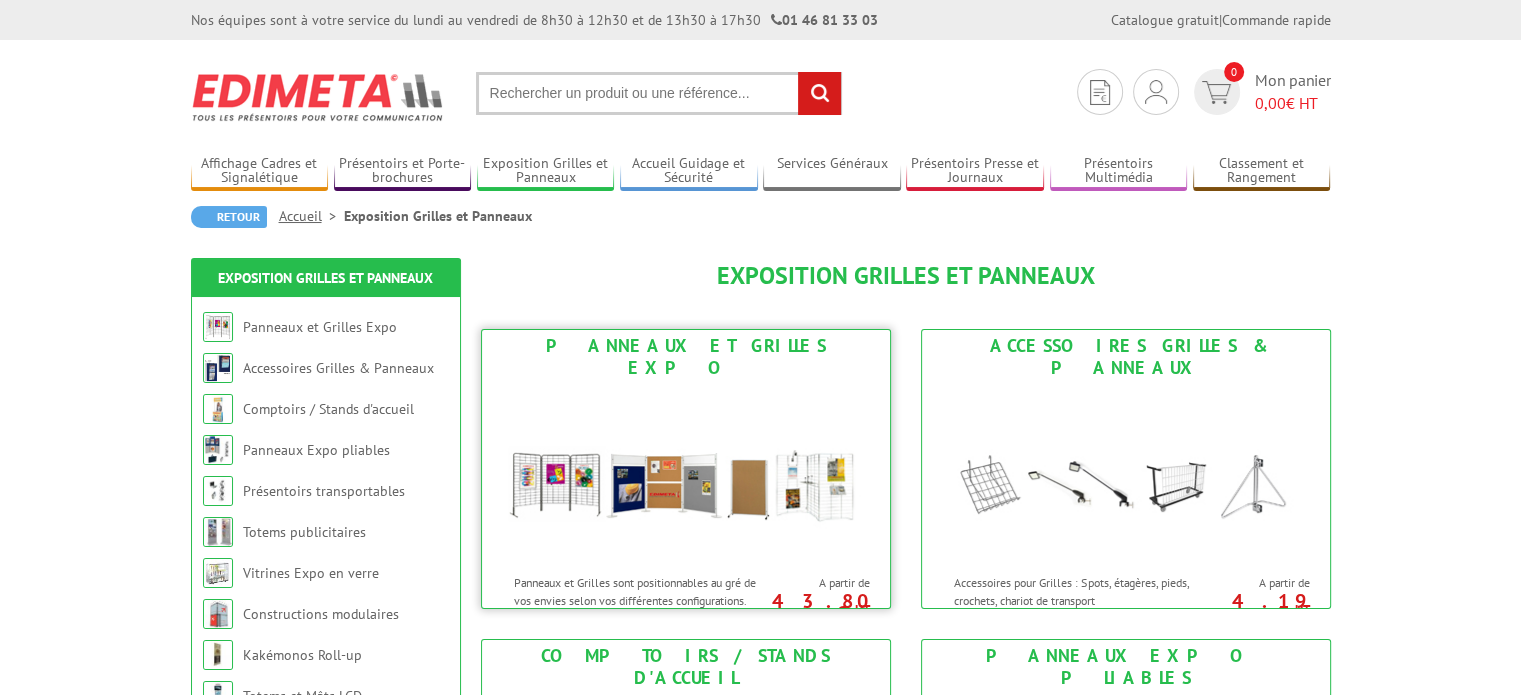 click at bounding box center [686, 474] 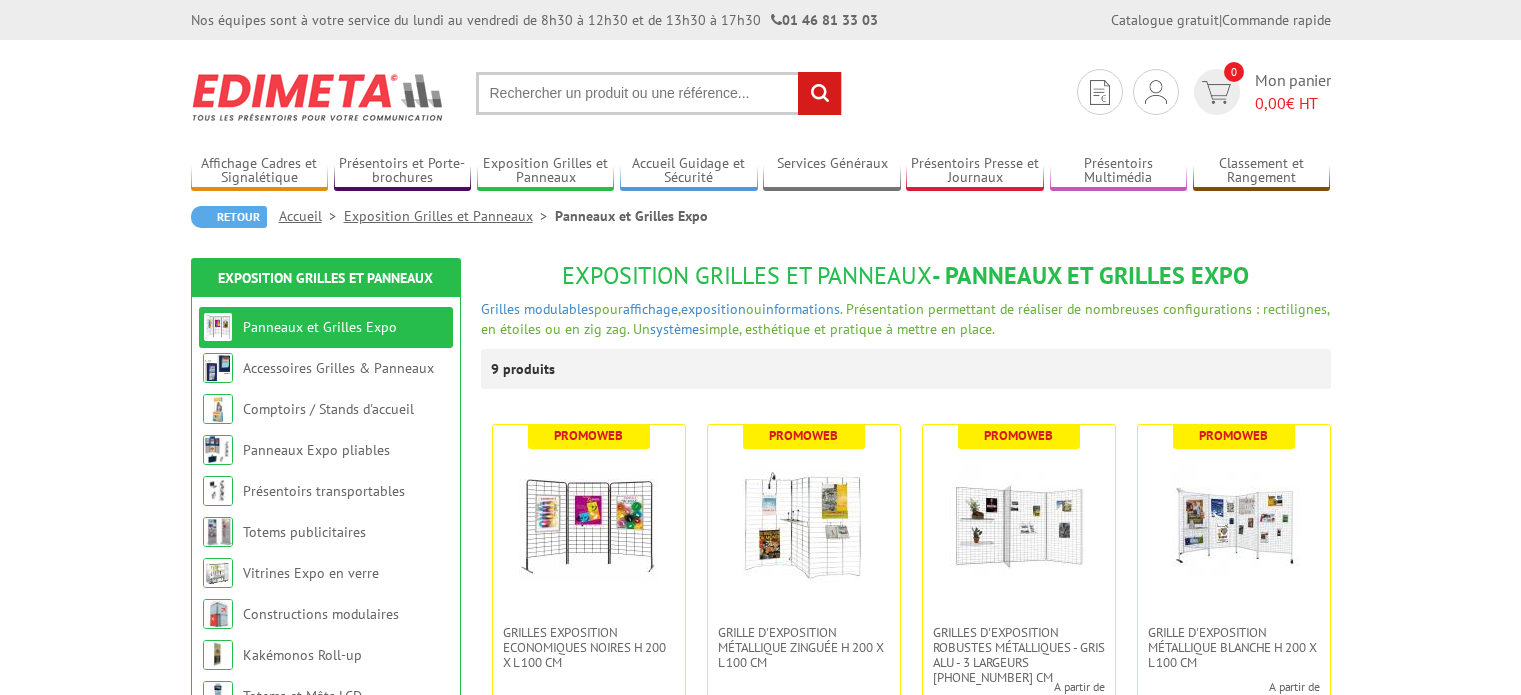 scroll, scrollTop: 0, scrollLeft: 0, axis: both 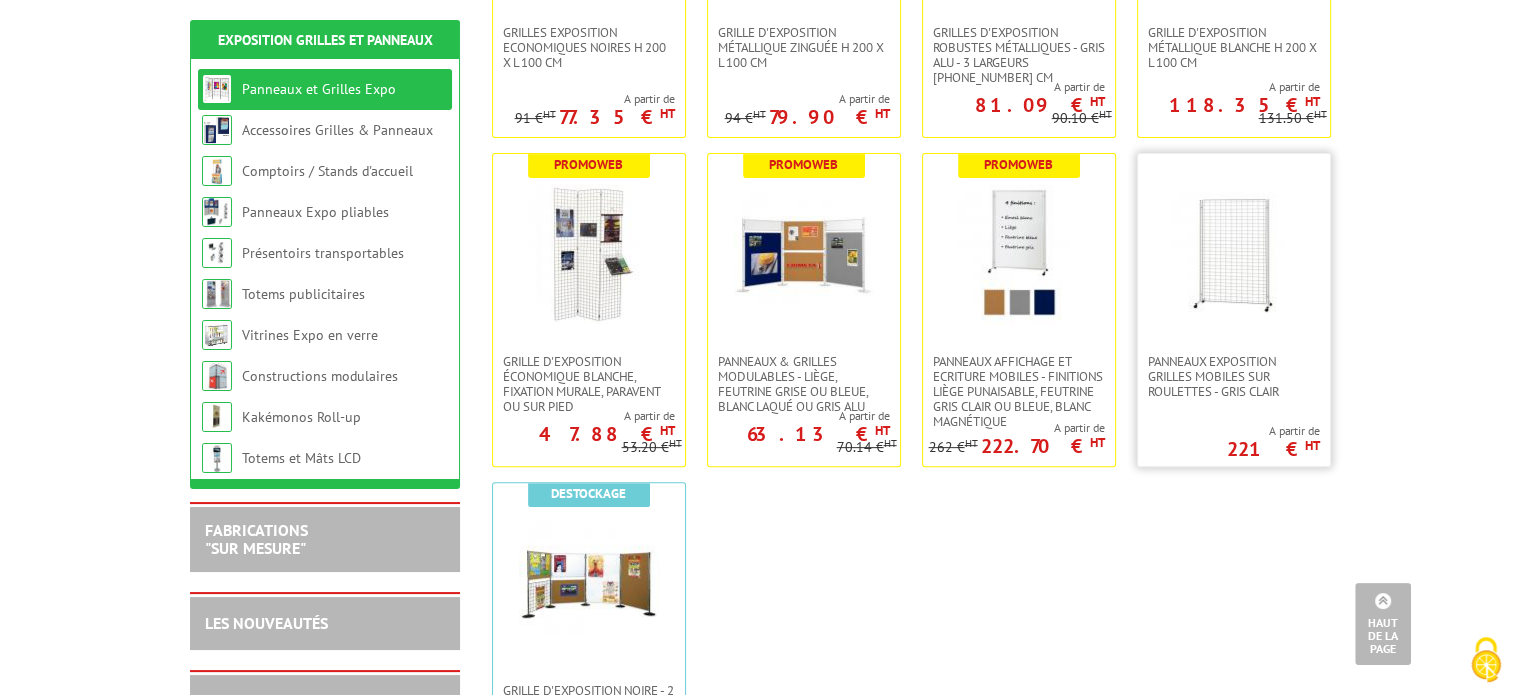 click at bounding box center (1234, 254) 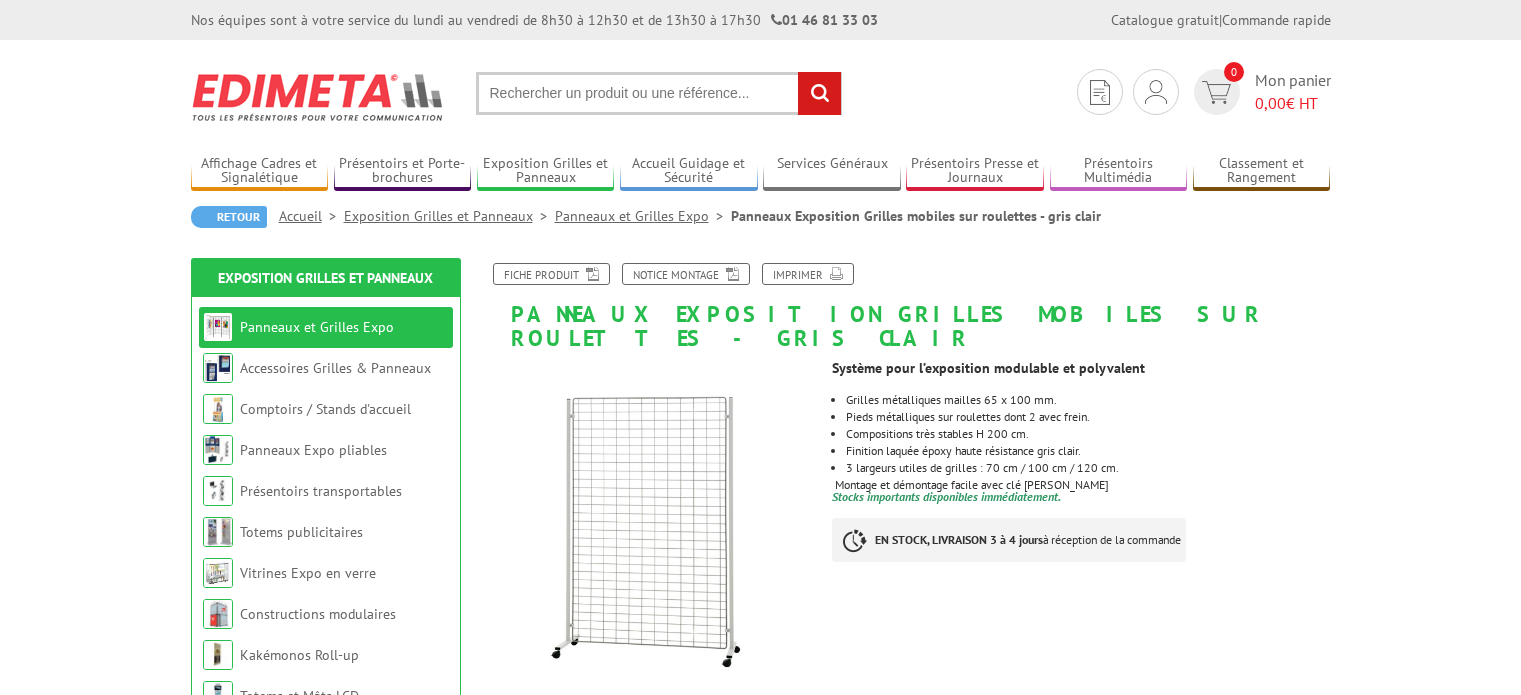 scroll, scrollTop: 0, scrollLeft: 0, axis: both 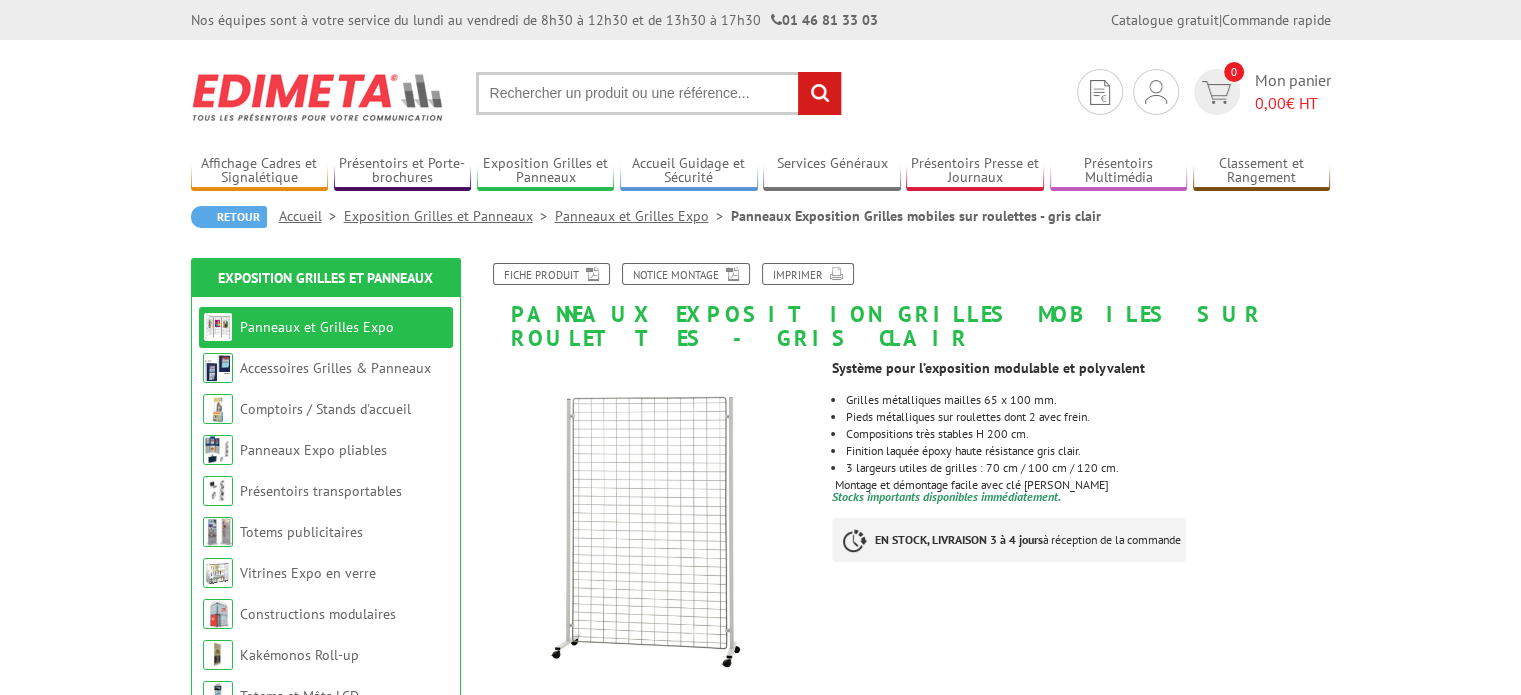 click at bounding box center (649, 528) 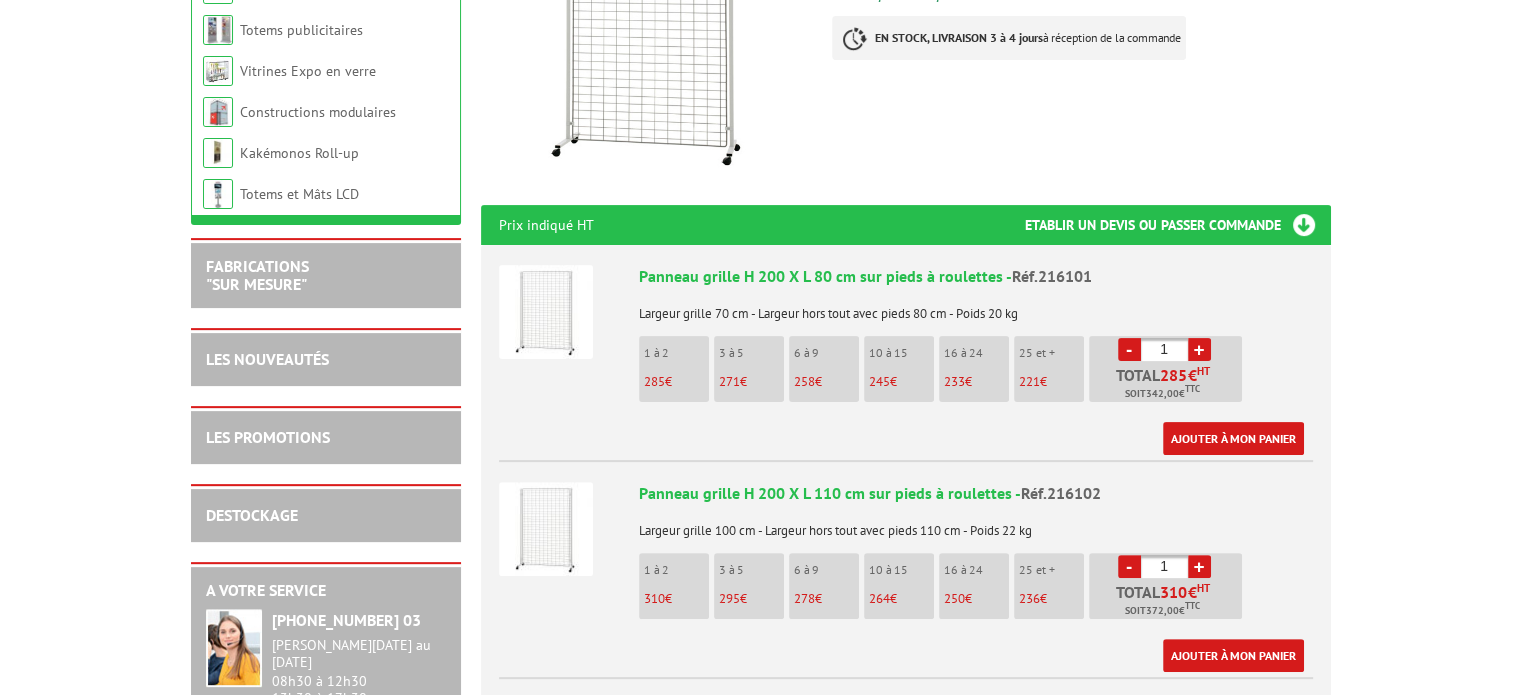 scroll, scrollTop: 511, scrollLeft: 0, axis: vertical 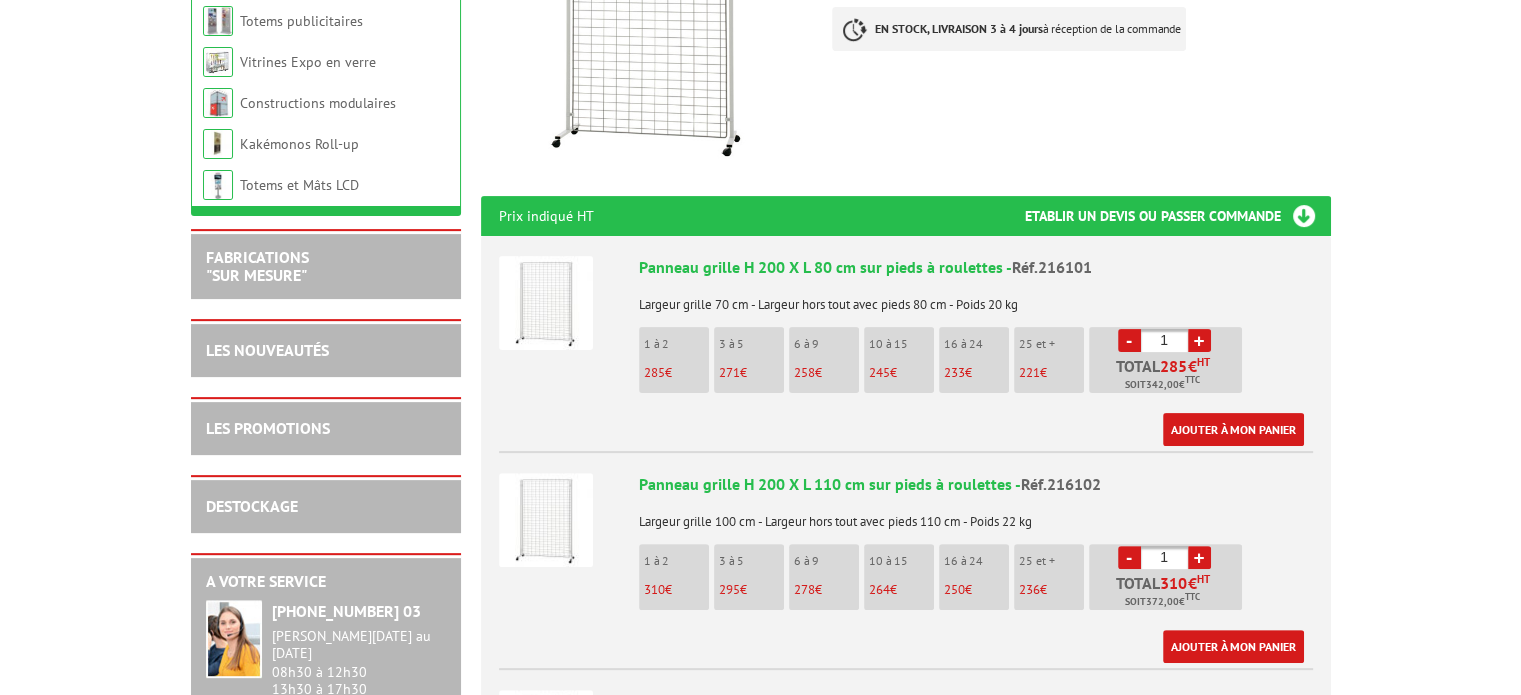 click at bounding box center (546, 303) 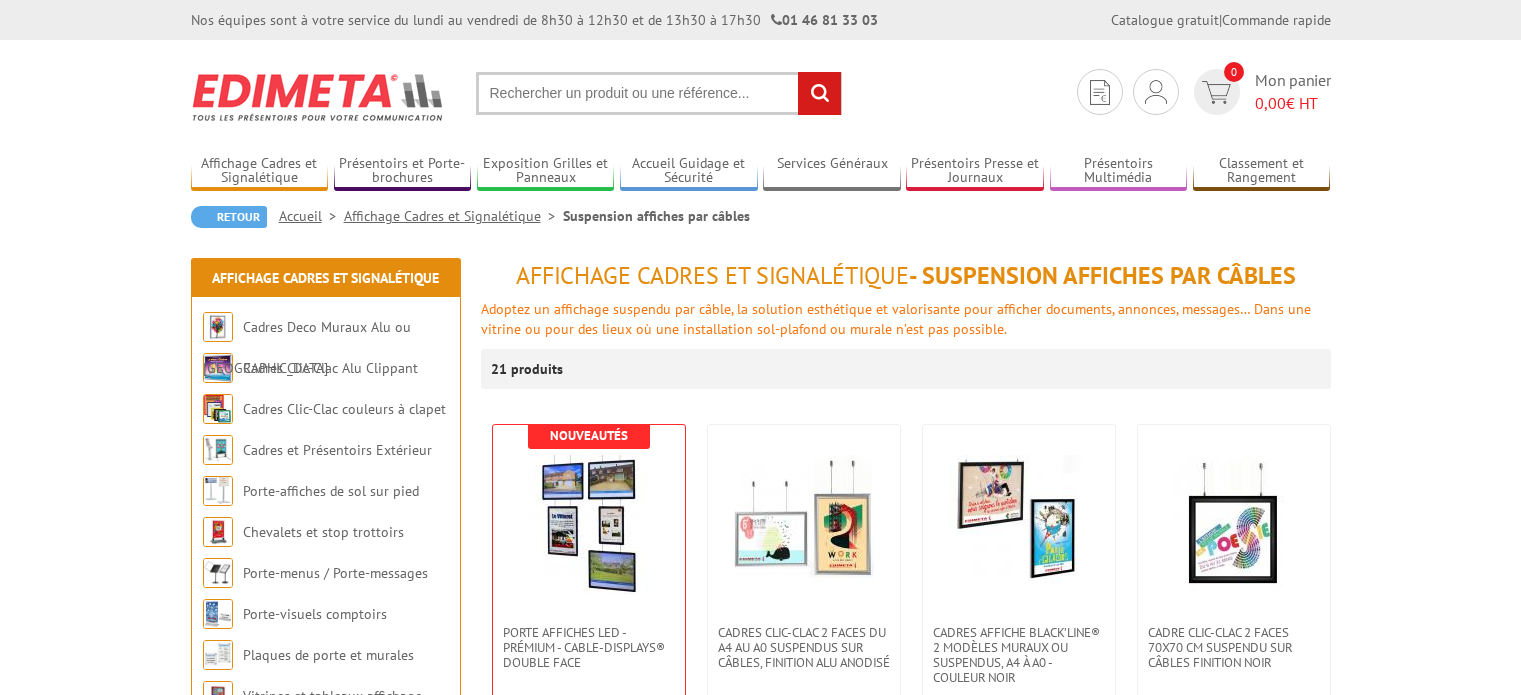 scroll, scrollTop: 0, scrollLeft: 0, axis: both 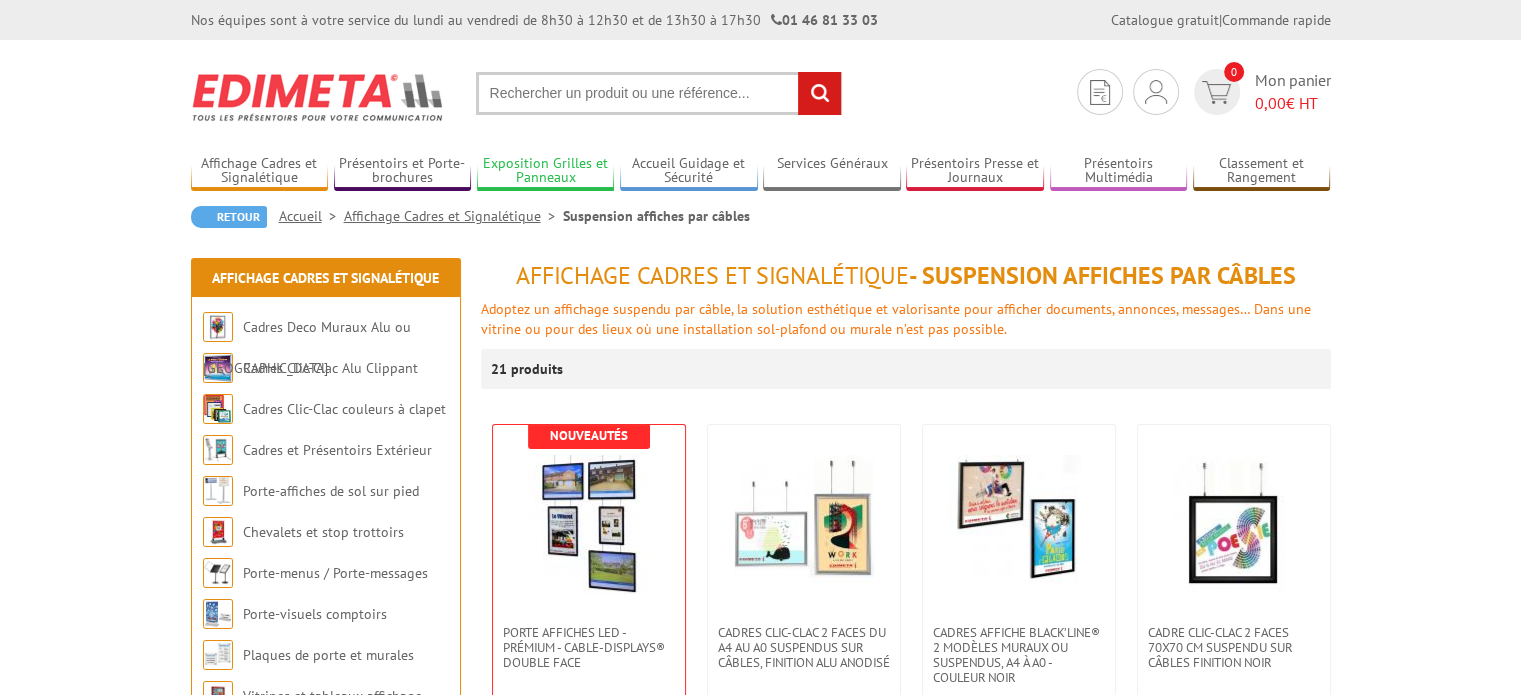click on "Exposition Grilles et Panneaux" at bounding box center [546, 171] 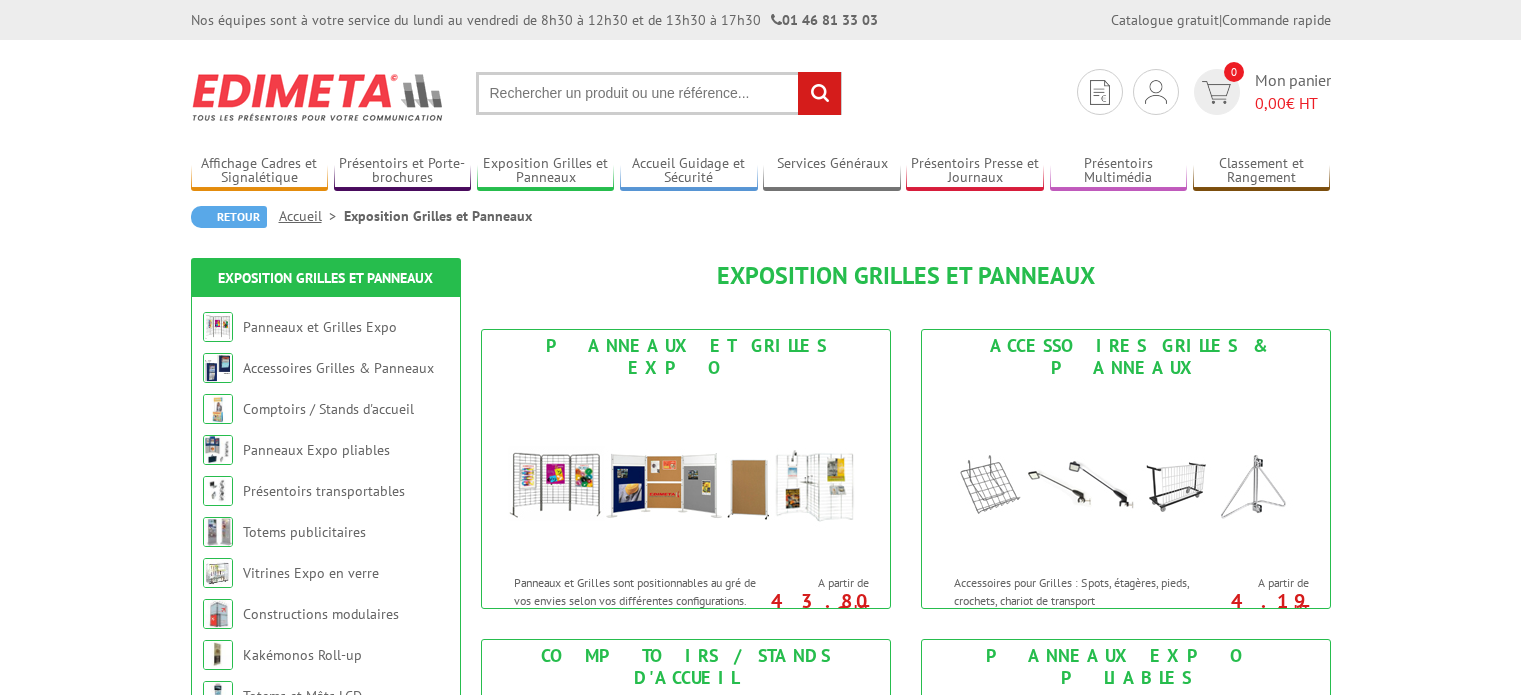 scroll, scrollTop: 0, scrollLeft: 0, axis: both 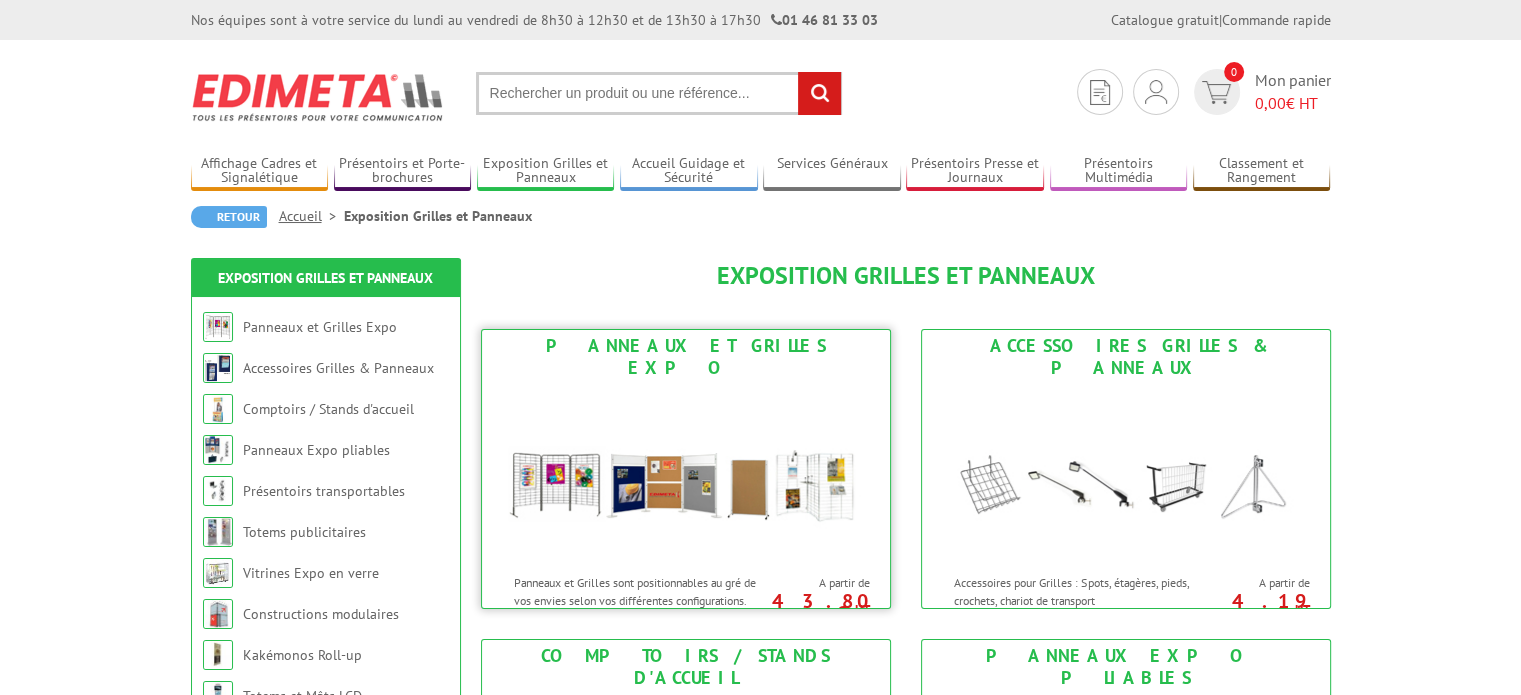 click at bounding box center [686, 474] 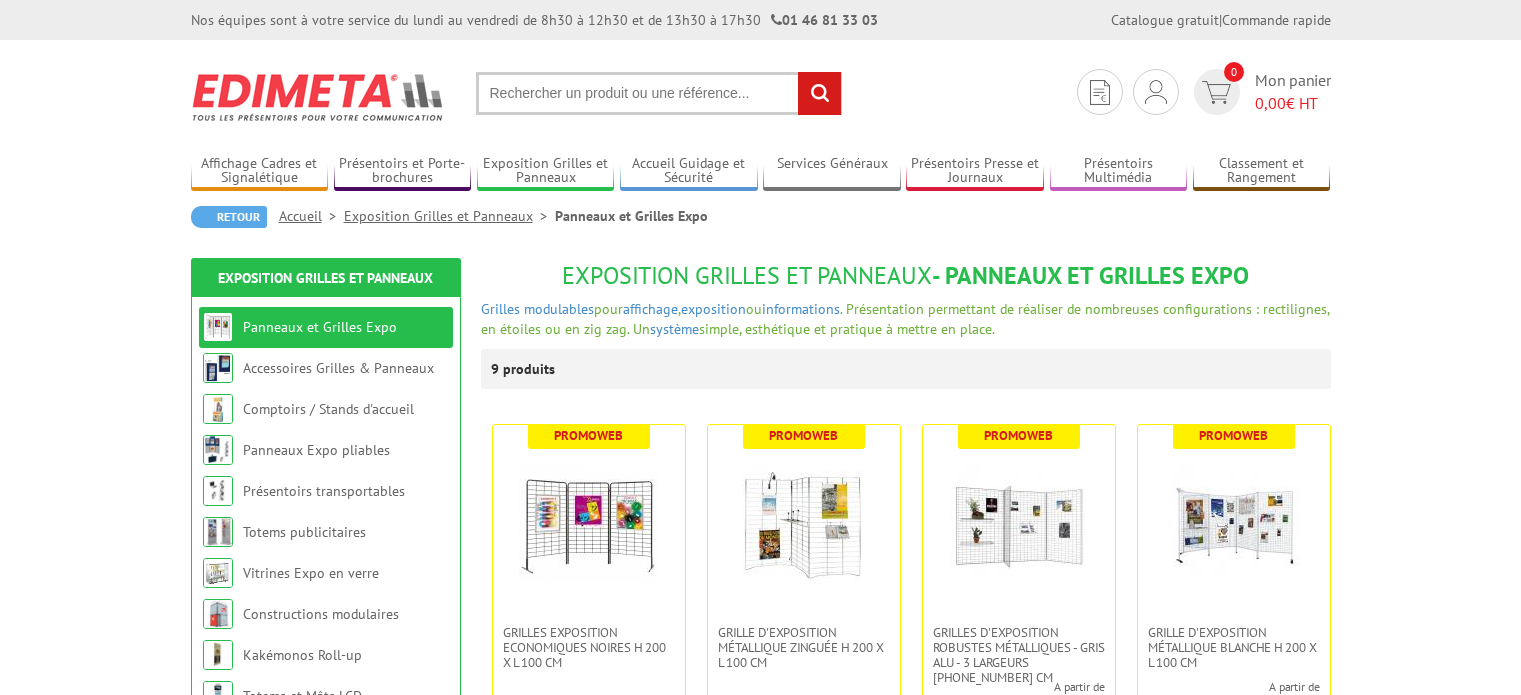 scroll, scrollTop: 0, scrollLeft: 0, axis: both 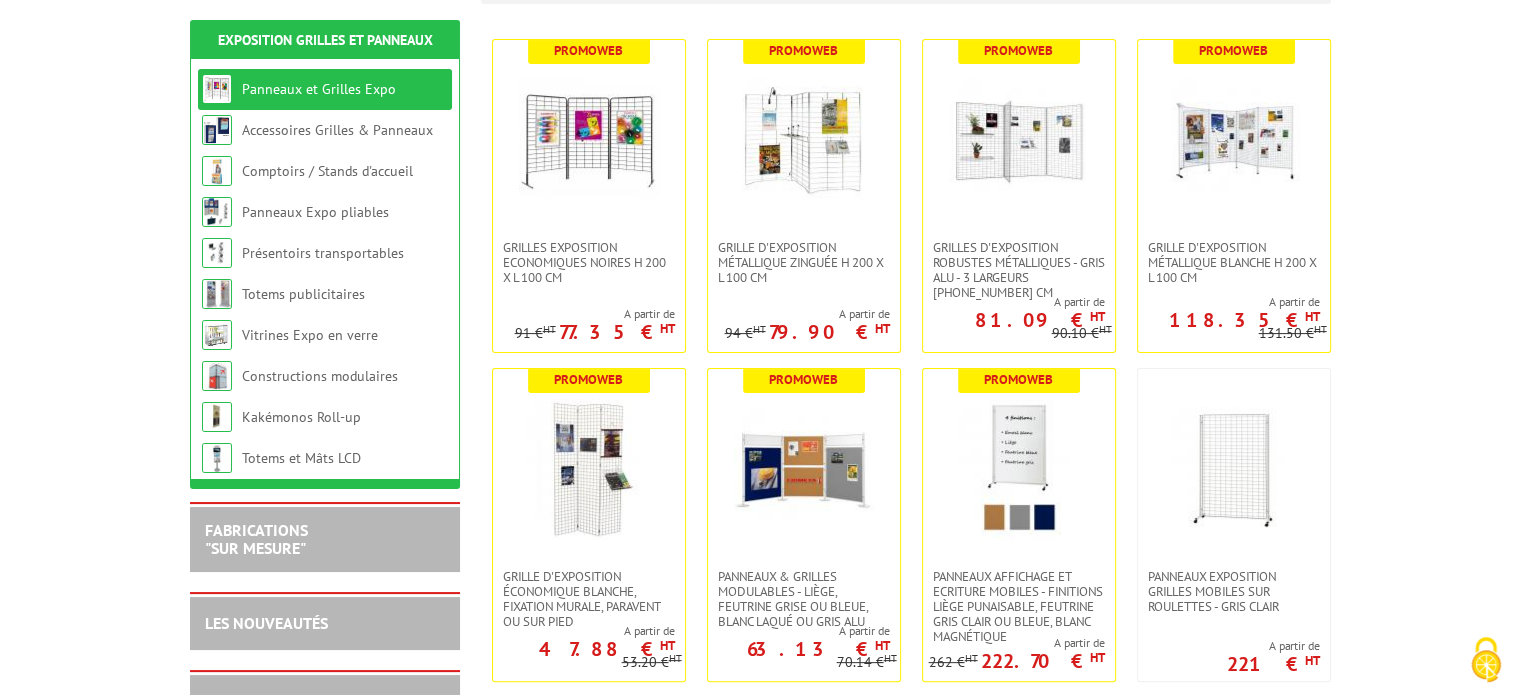 drag, startPoint x: 1527, startPoint y: 232, endPoint x: 1510, endPoint y: 357, distance: 126.1507 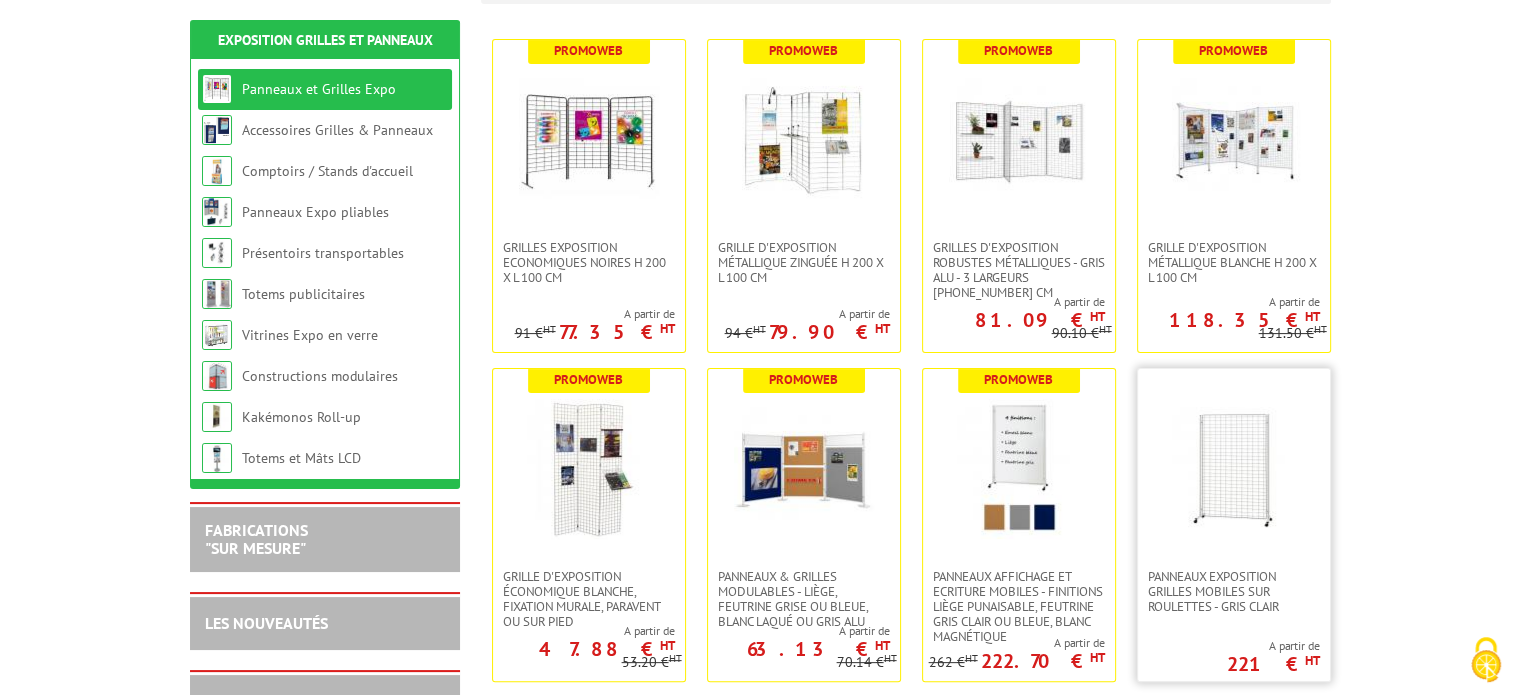 click at bounding box center [1234, 469] 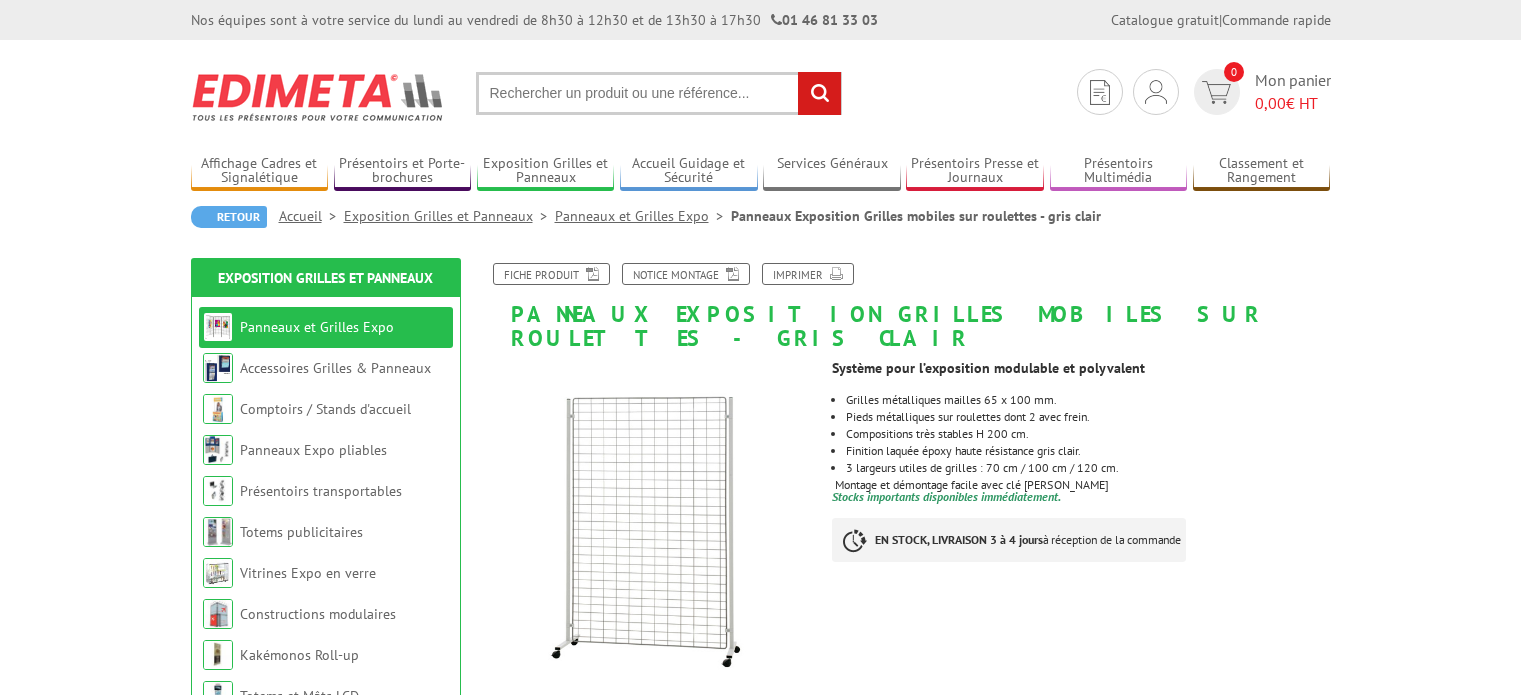 scroll, scrollTop: 0, scrollLeft: 0, axis: both 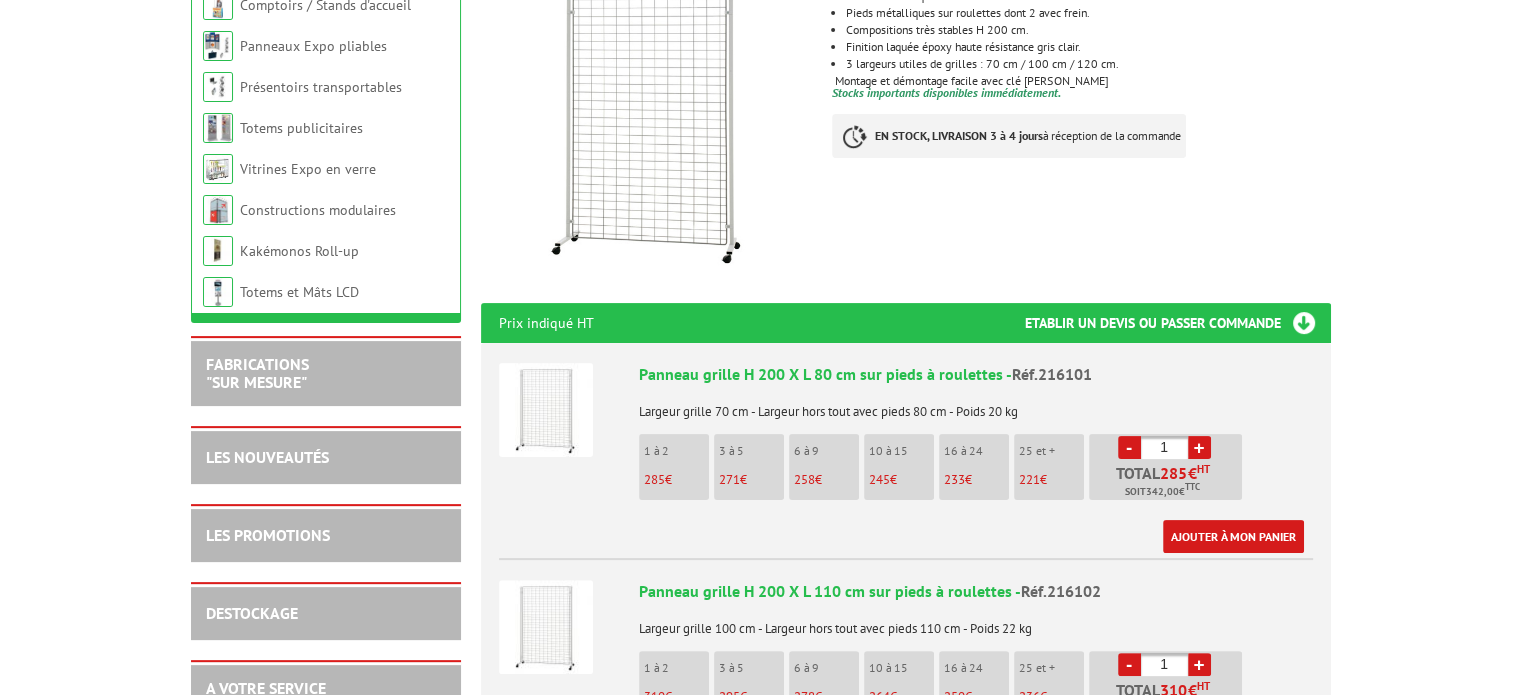 click at bounding box center (649, 124) 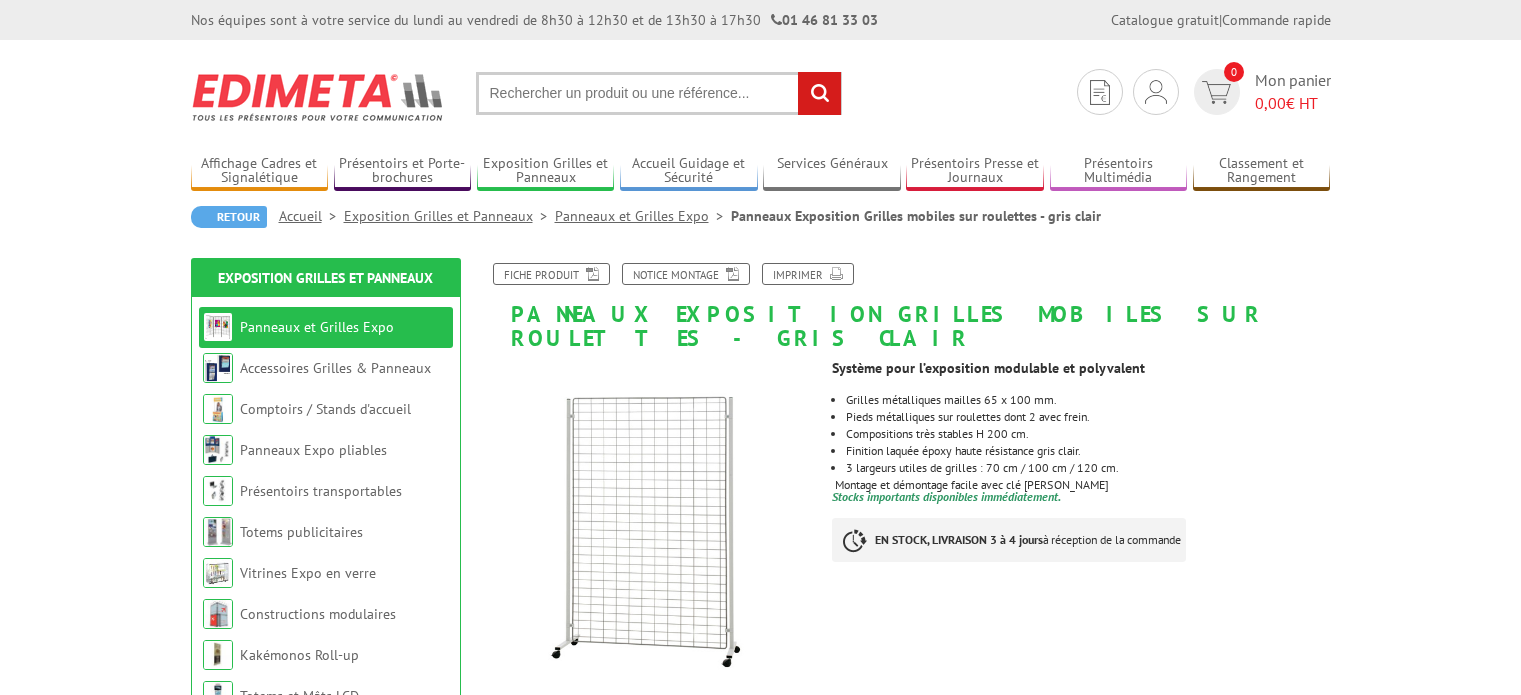 scroll, scrollTop: 404, scrollLeft: 0, axis: vertical 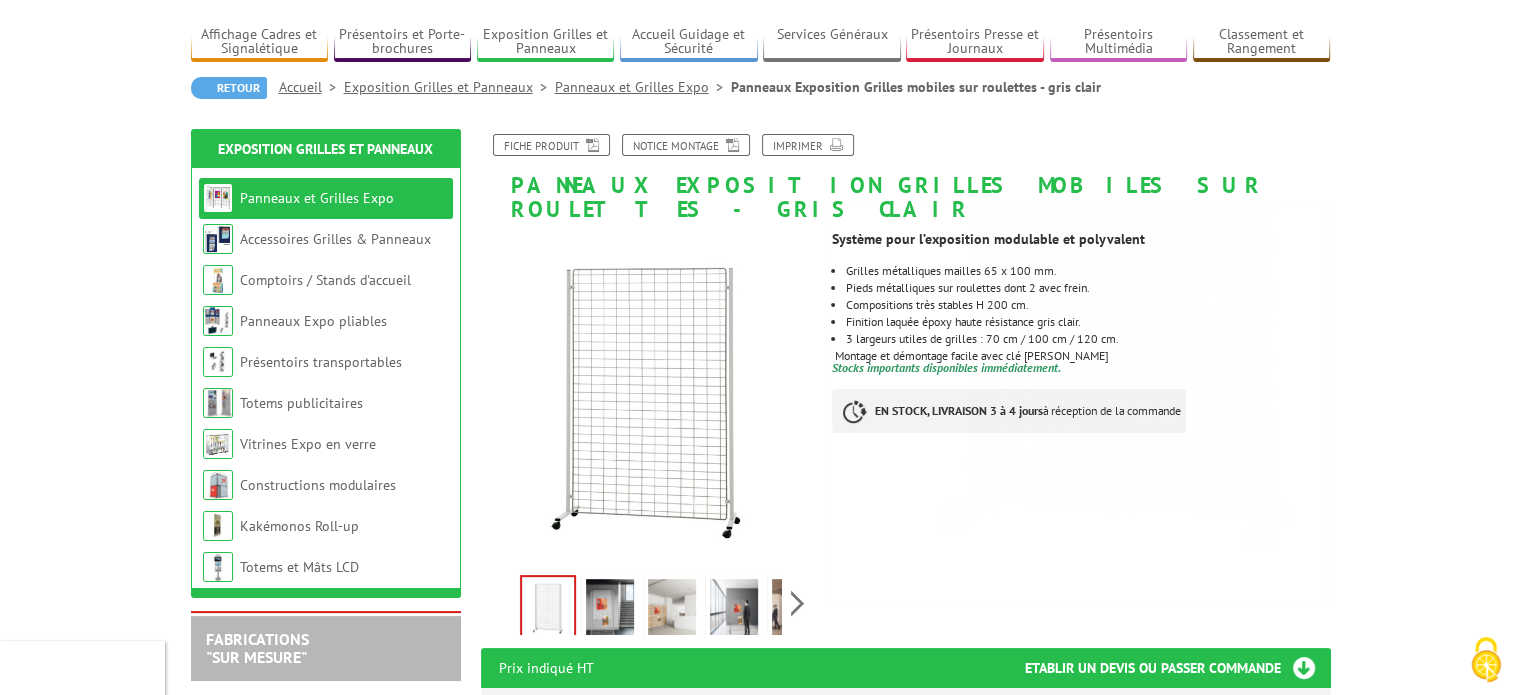 click at bounding box center (610, 610) 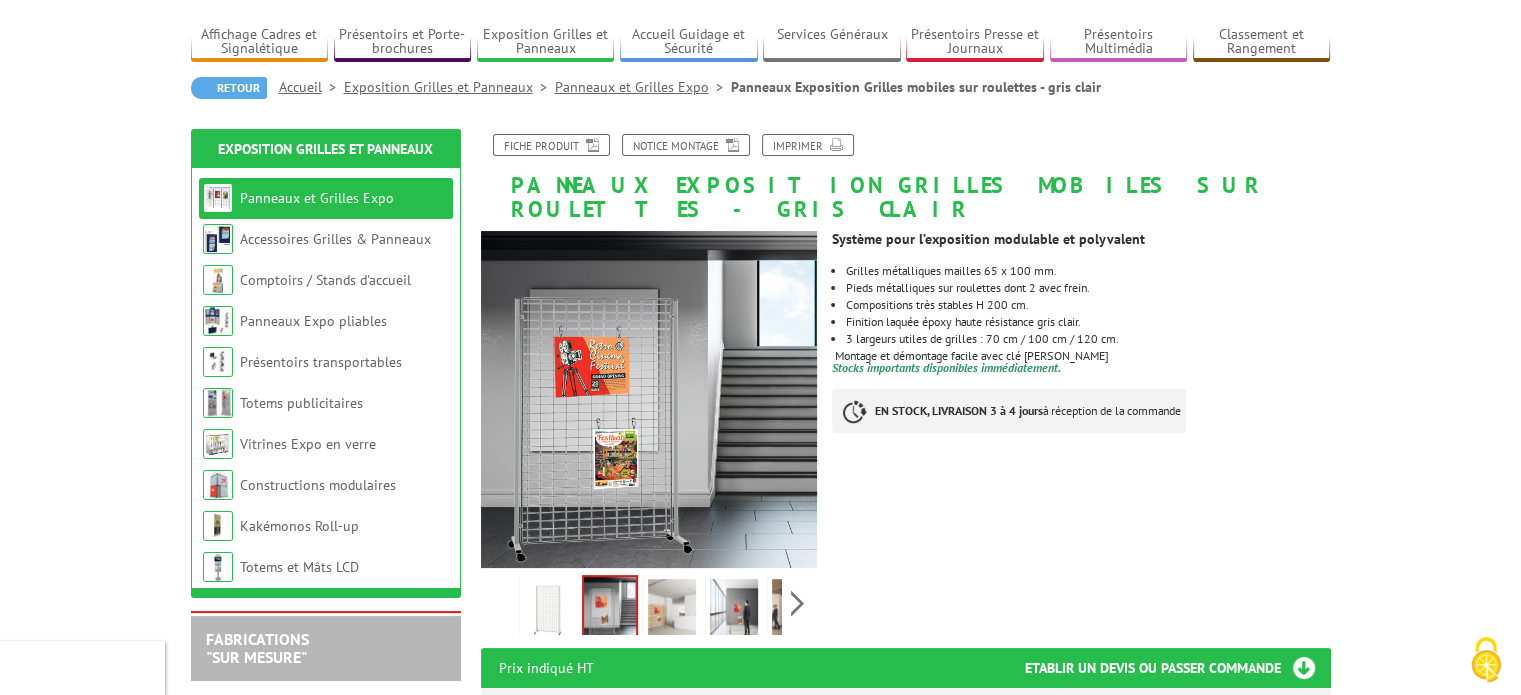click at bounding box center (672, 610) 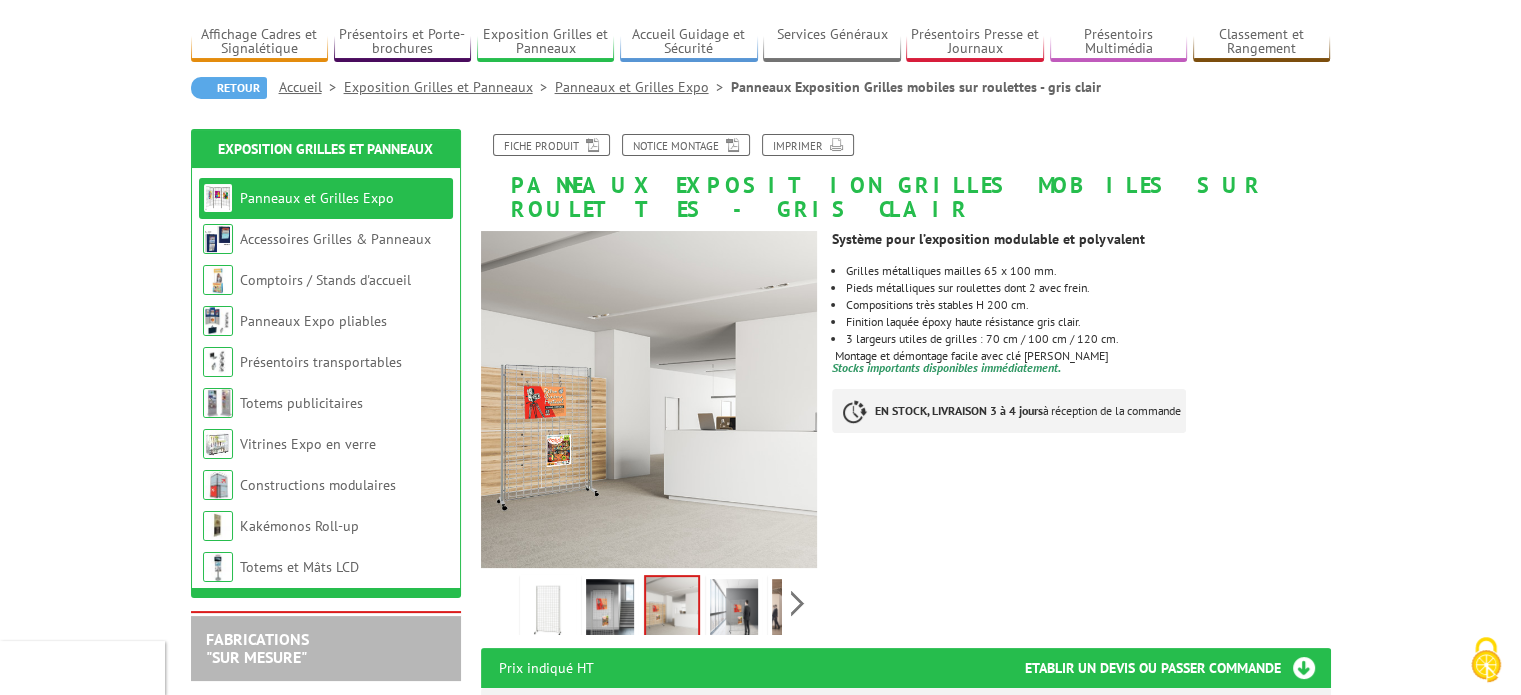 click at bounding box center (734, 610) 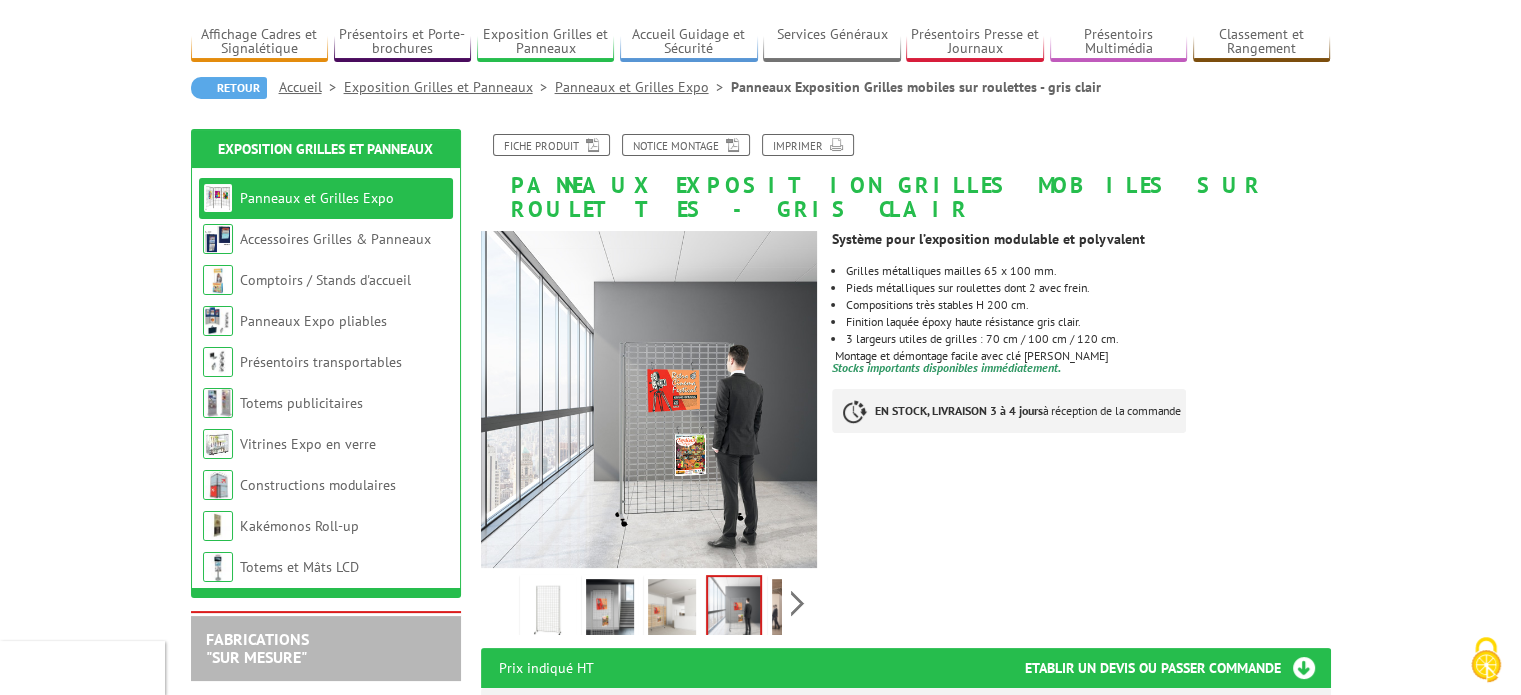 click on "Previous Next" at bounding box center (649, 603) 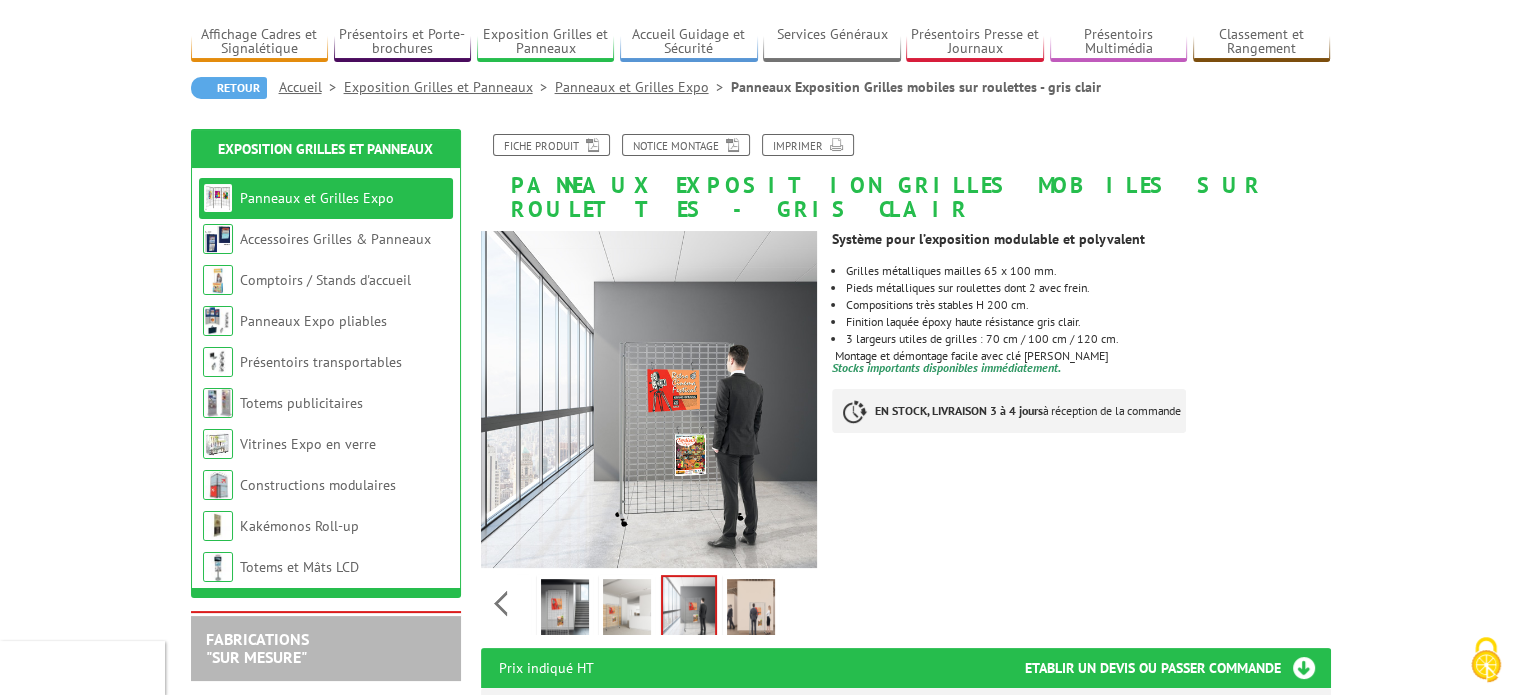 click at bounding box center [751, 610] 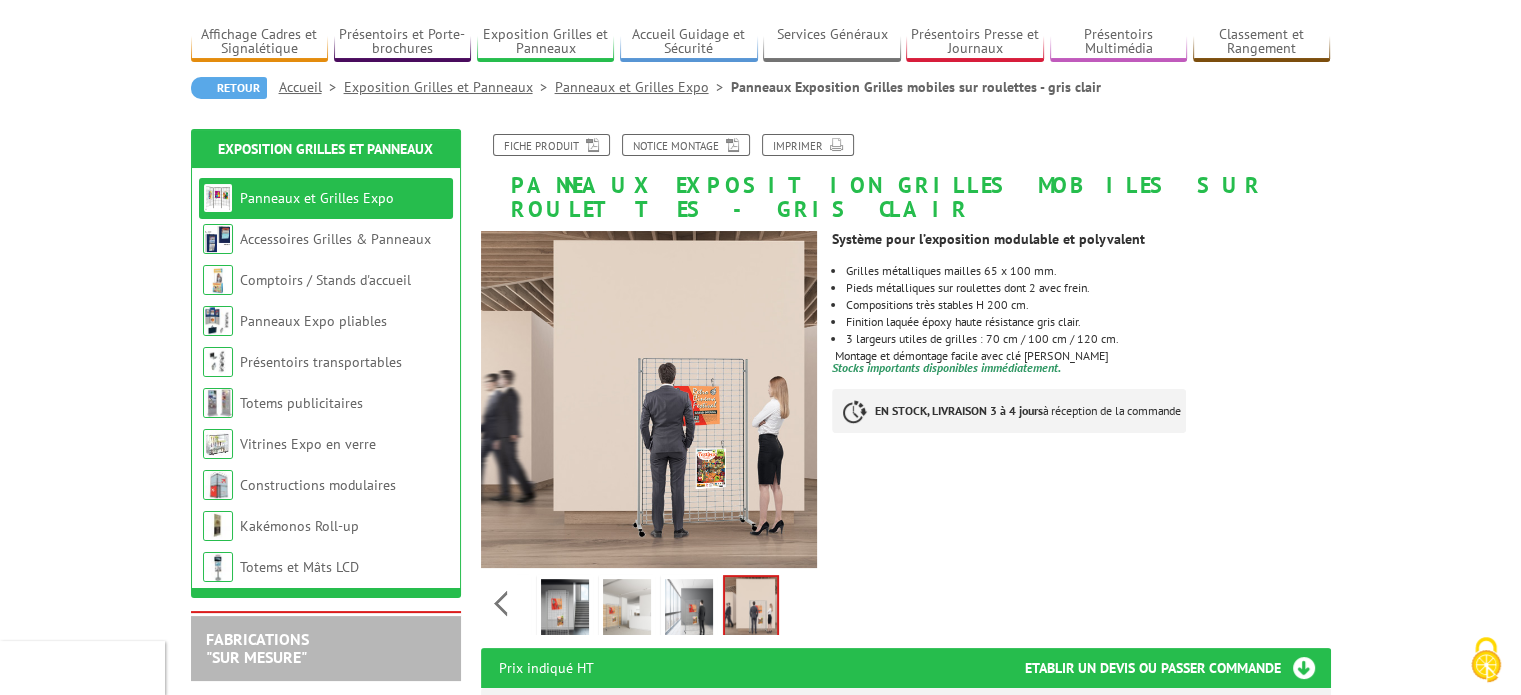 click at bounding box center (751, 608) 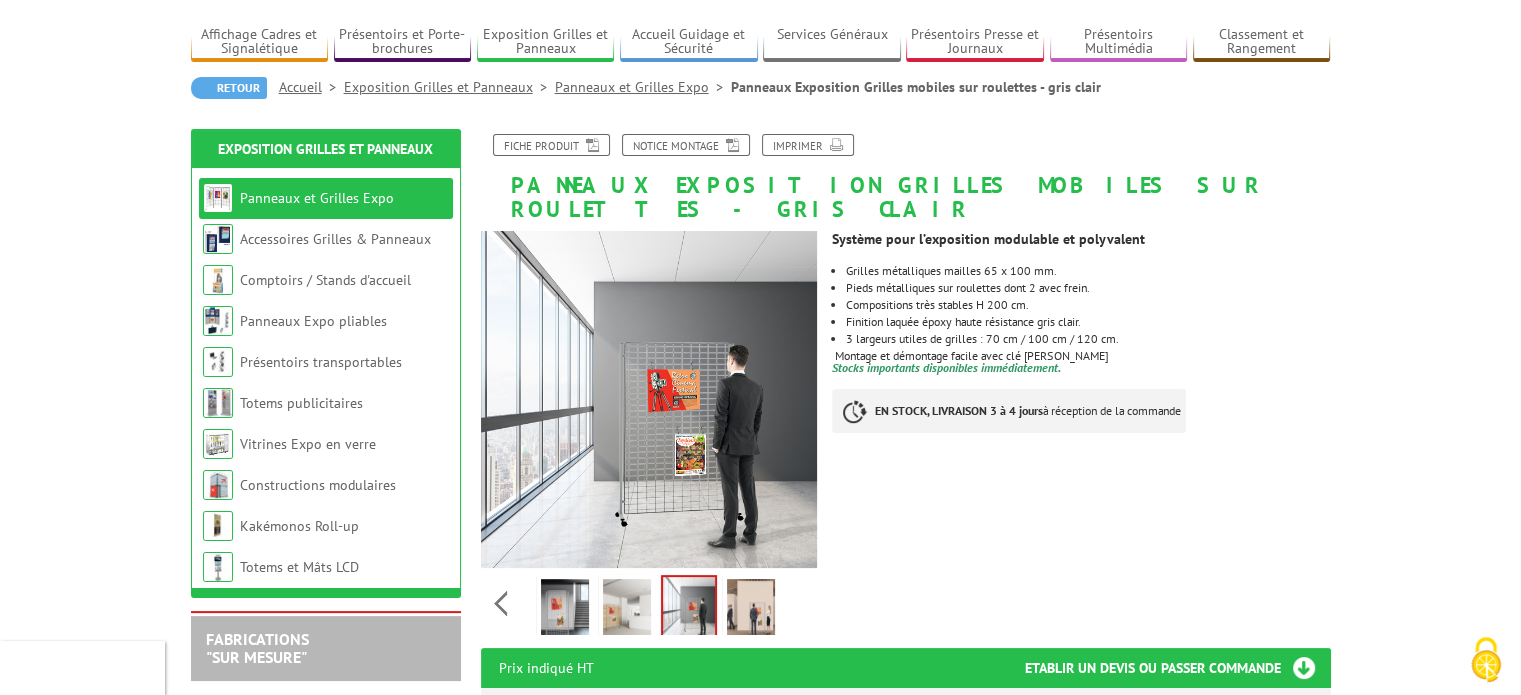 click at bounding box center (627, 610) 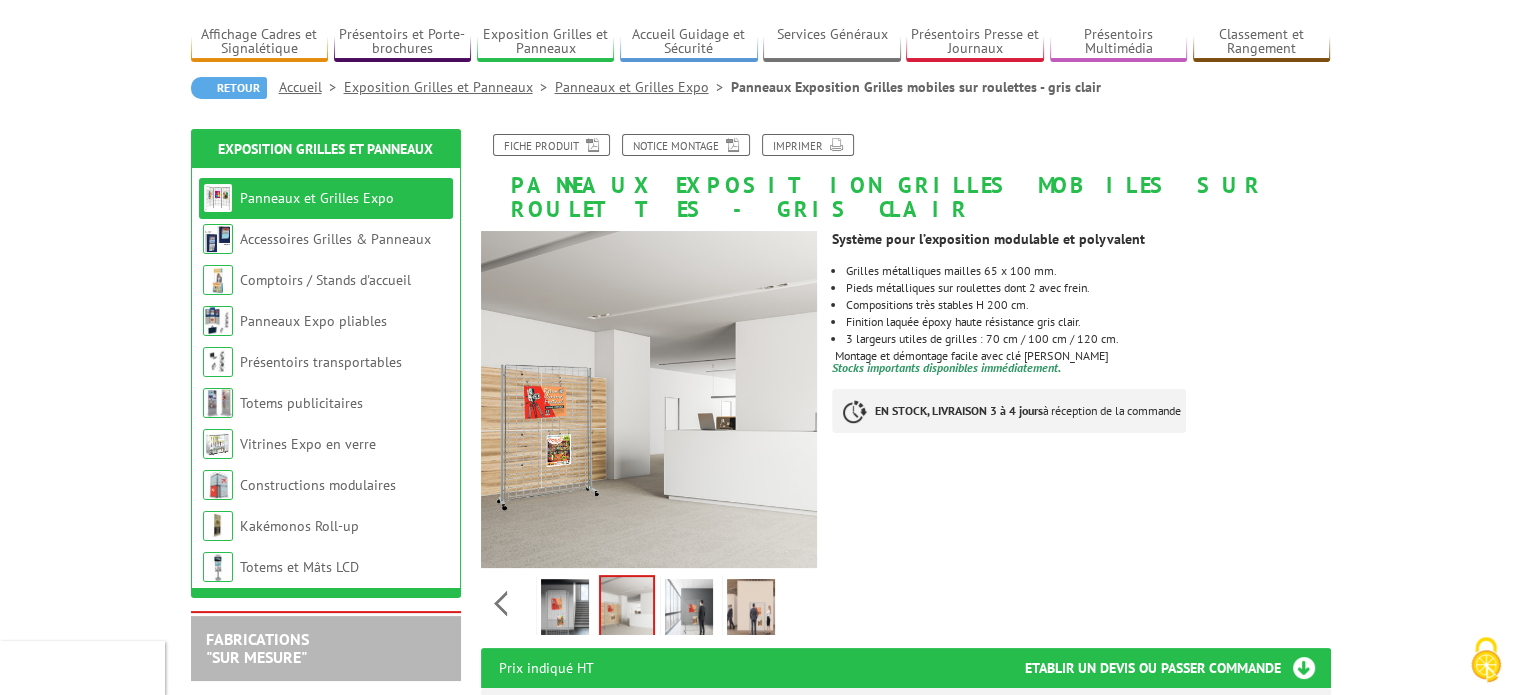 click at bounding box center (565, 610) 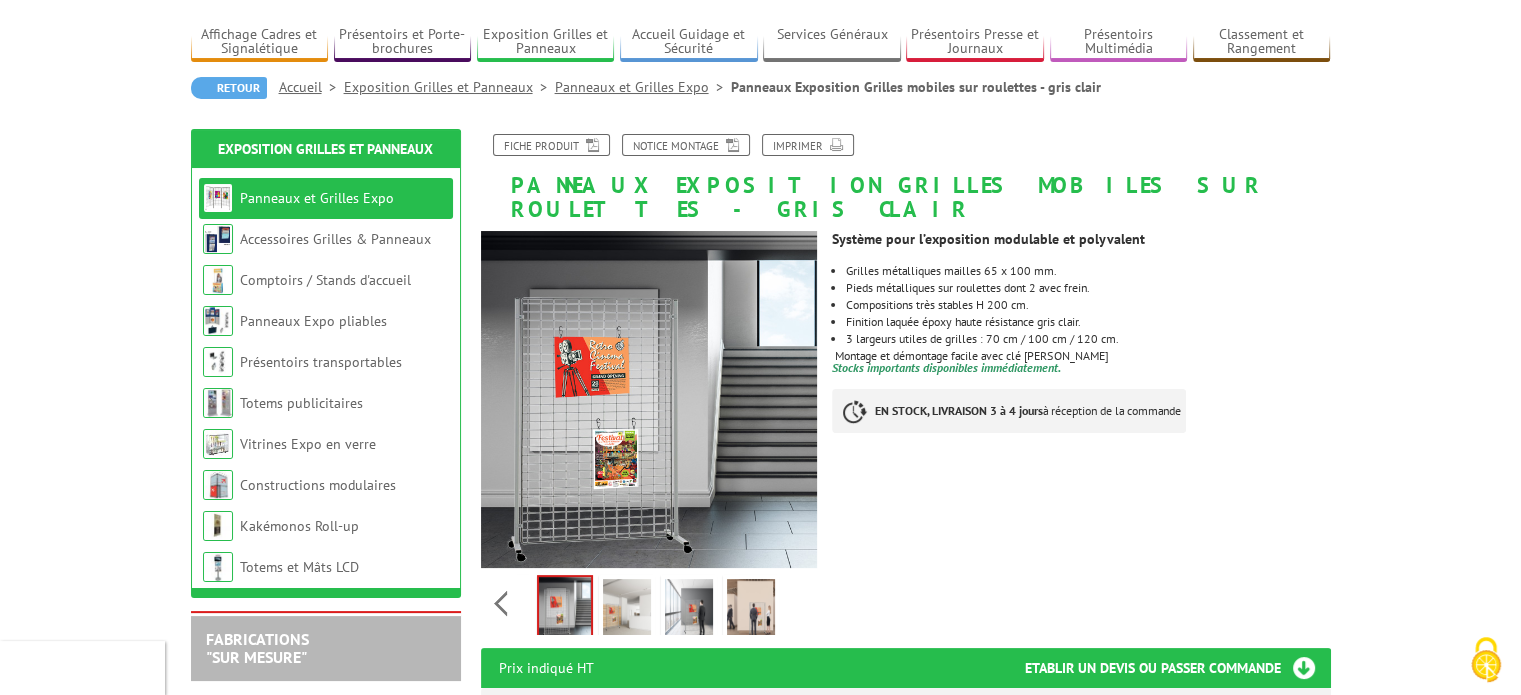click at bounding box center [565, 608] 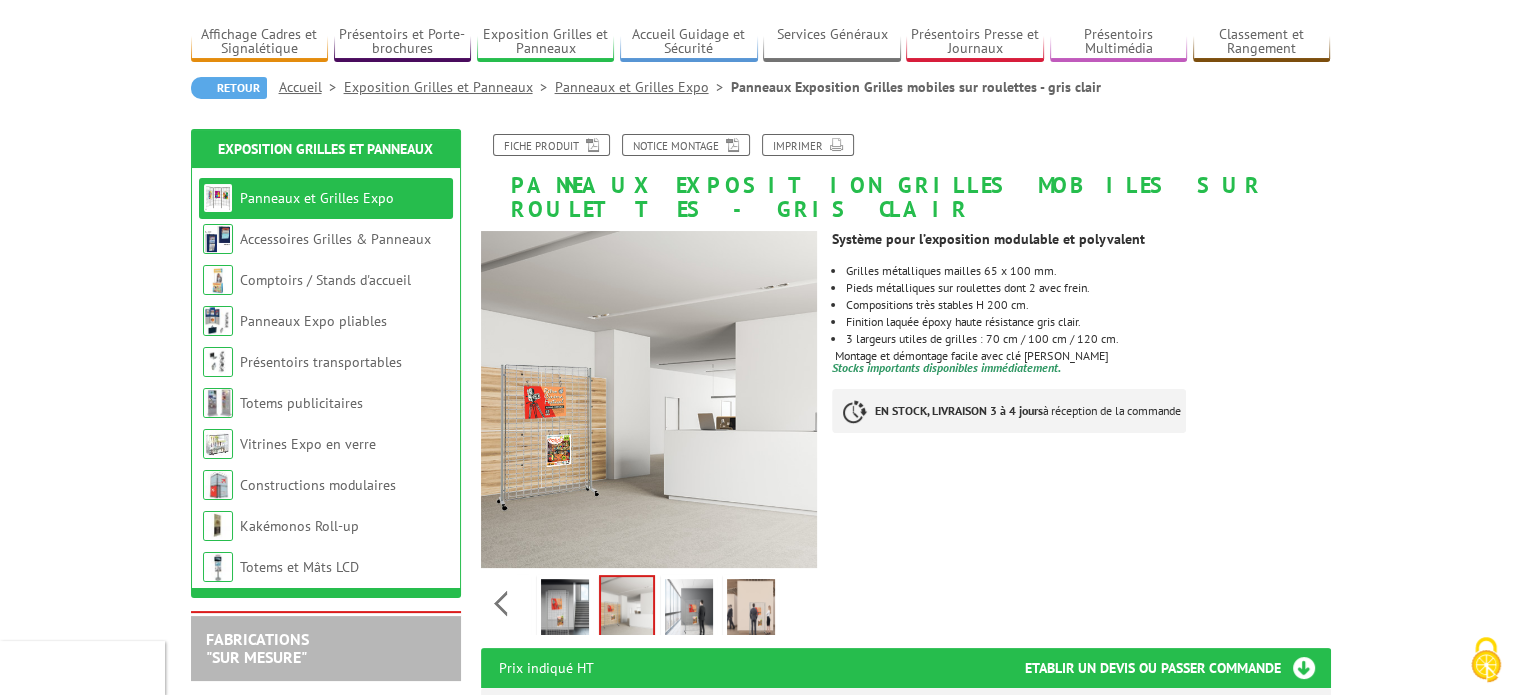 click at bounding box center [565, 610] 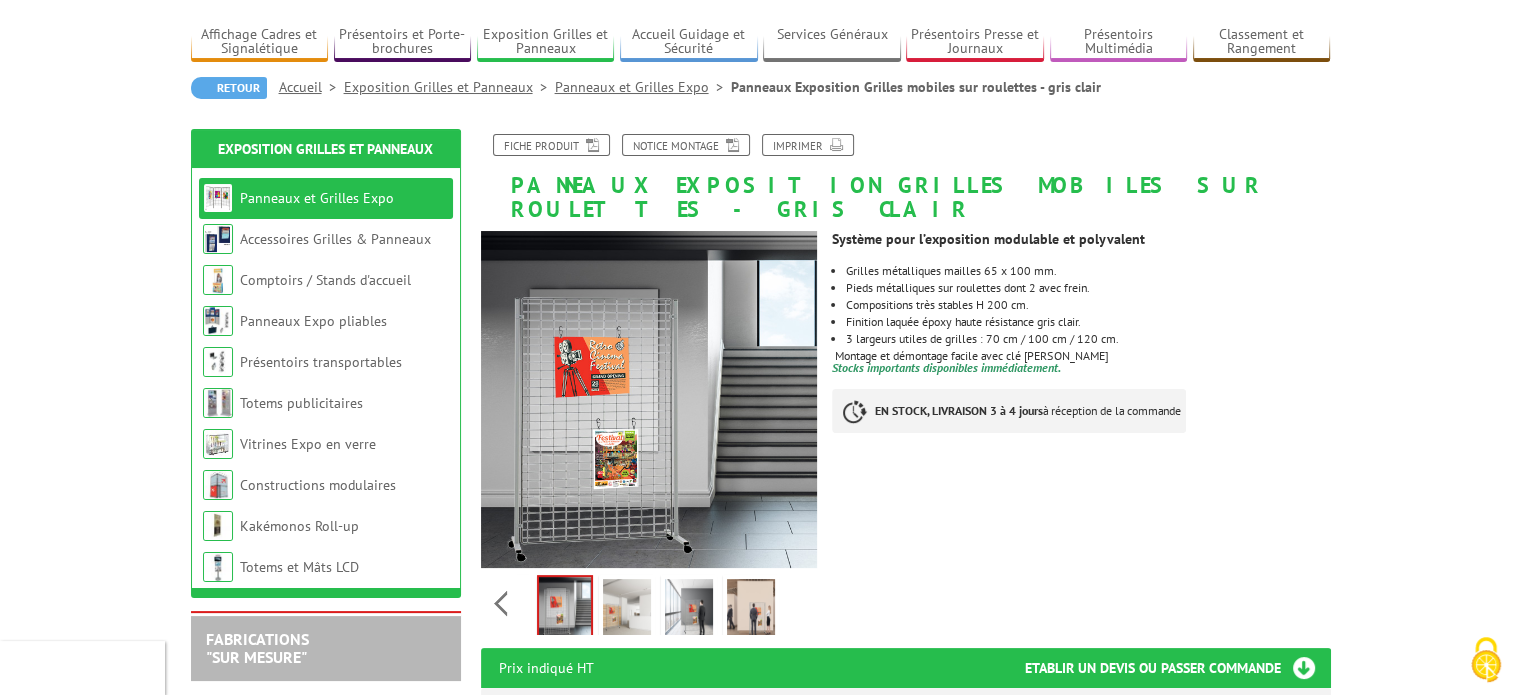 click at bounding box center (627, 610) 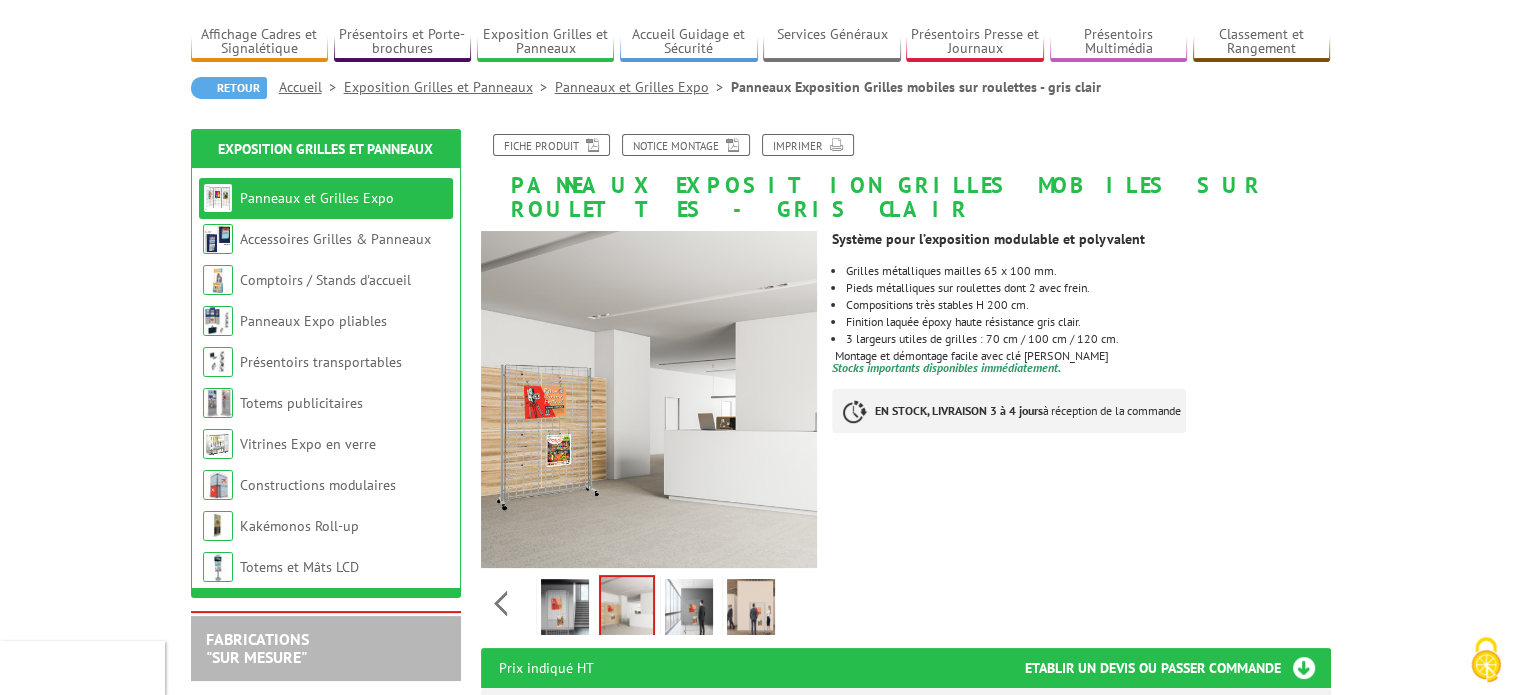 click at bounding box center [689, 610] 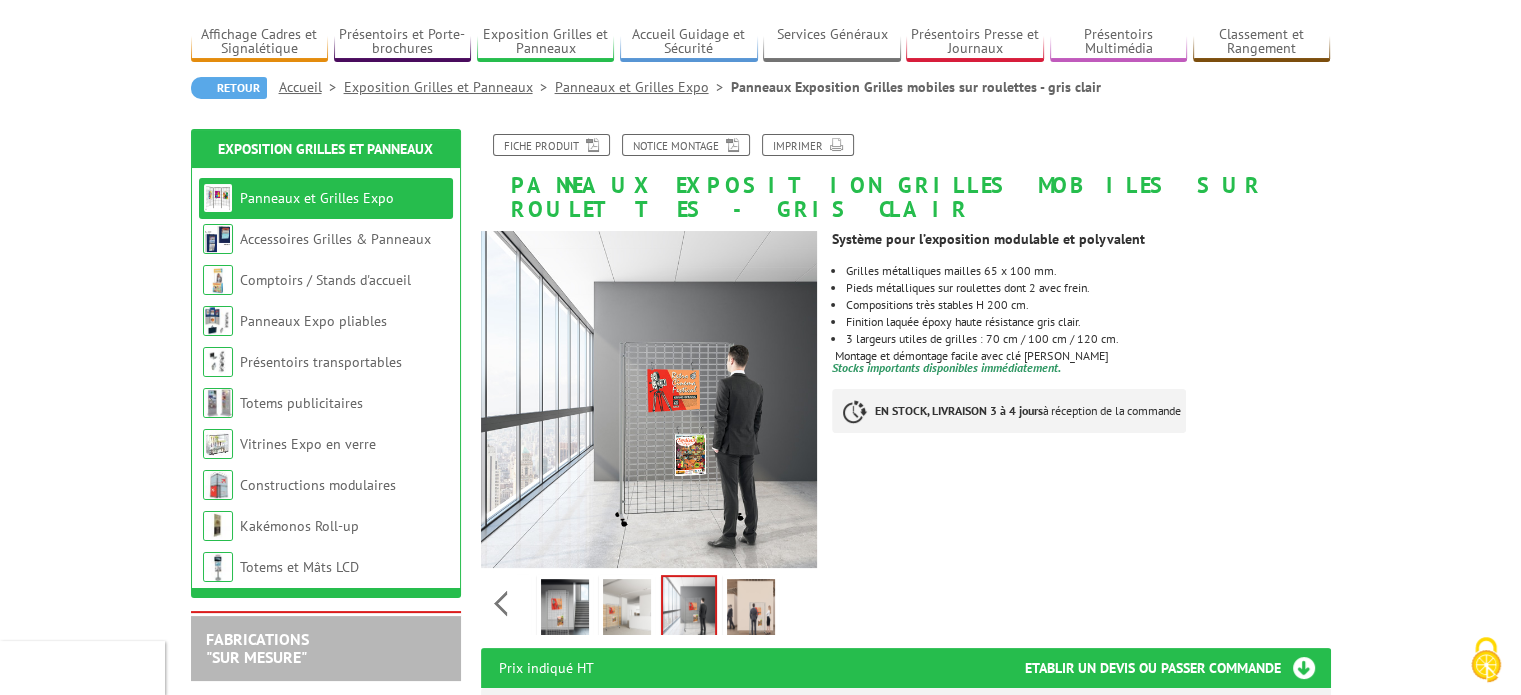 click at bounding box center [751, 610] 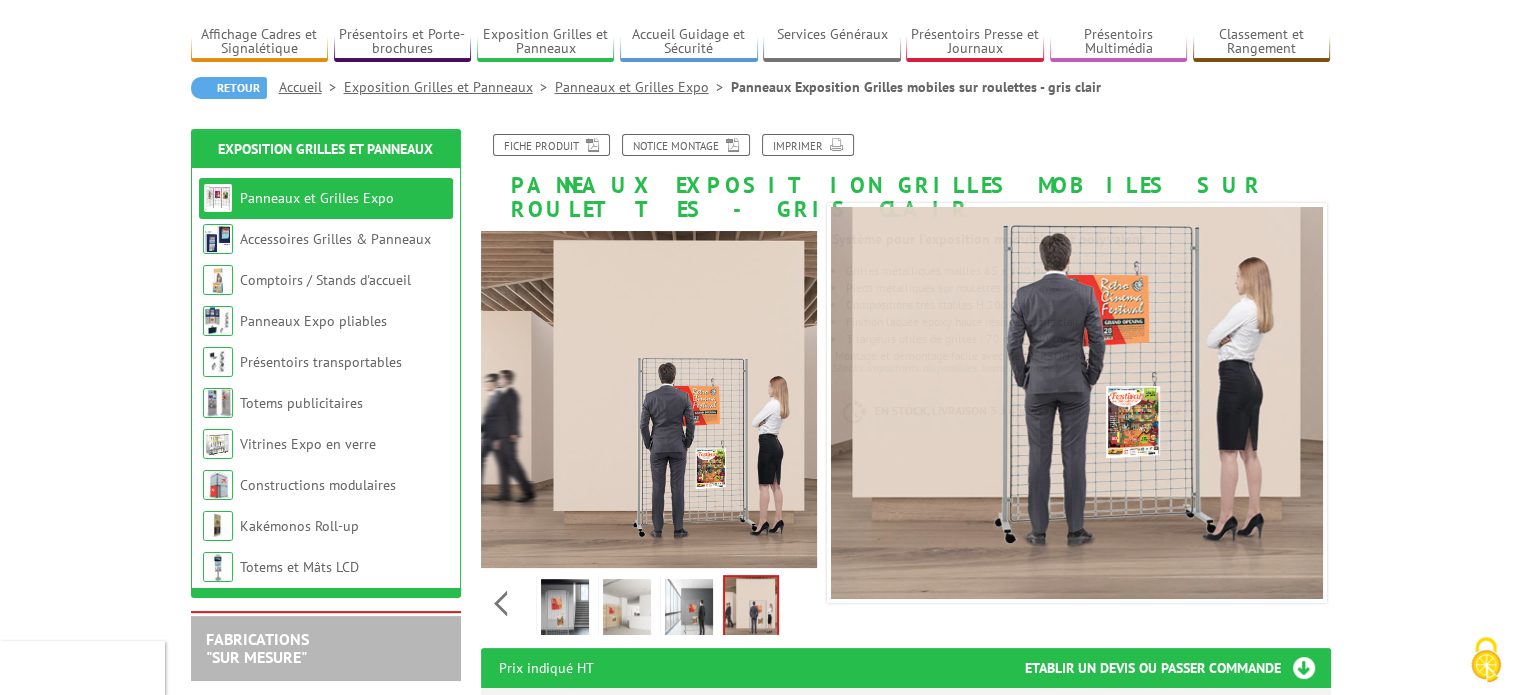 drag, startPoint x: 756, startPoint y: 470, endPoint x: 968, endPoint y: 400, distance: 223.2577 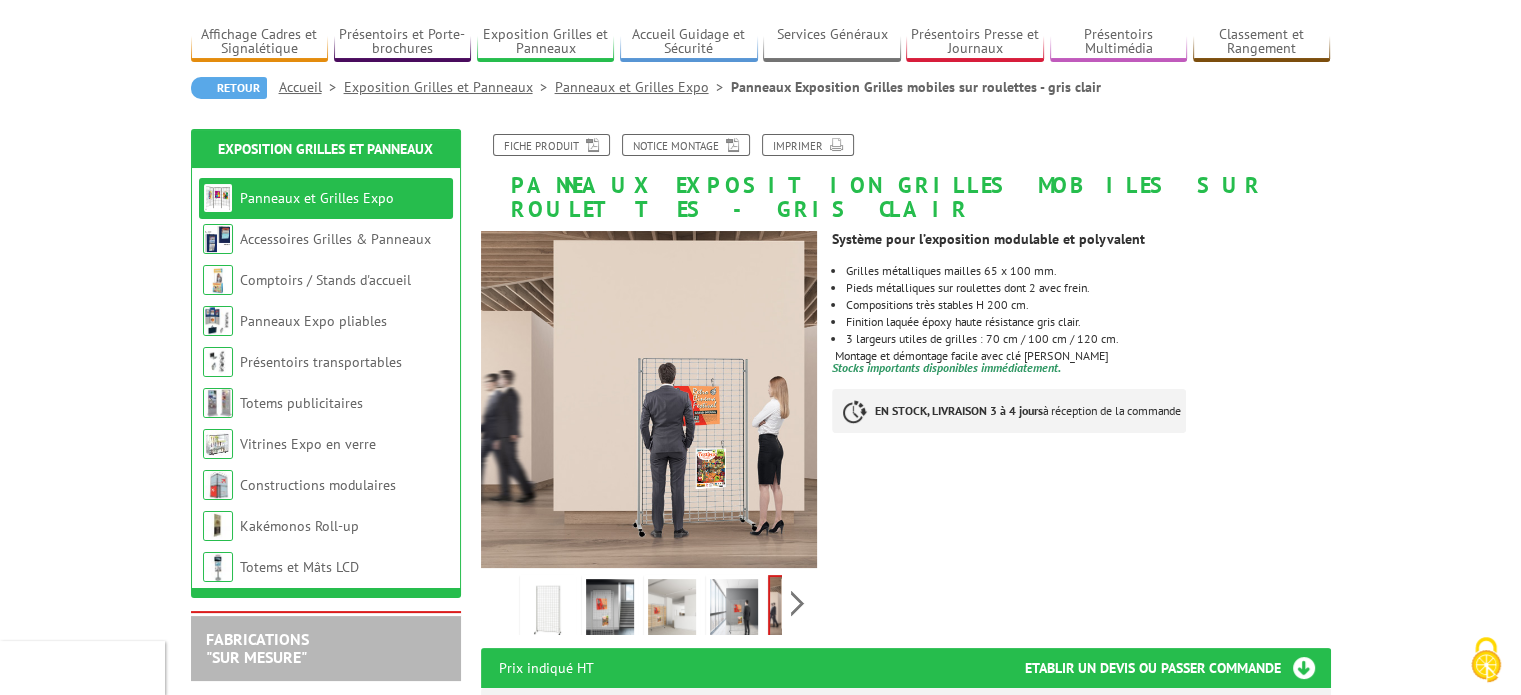 click on "Previous Next" at bounding box center (649, 603) 